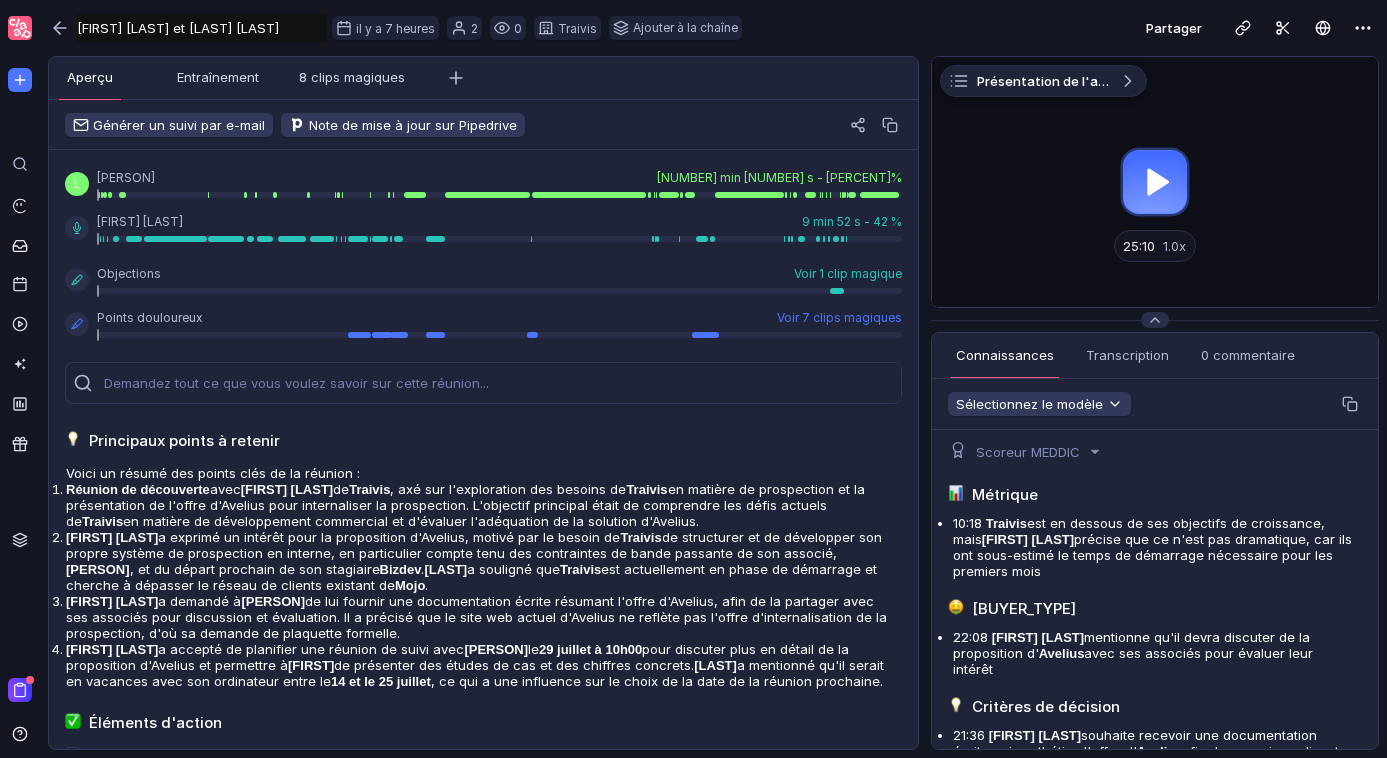 scroll, scrollTop: 0, scrollLeft: 0, axis: both 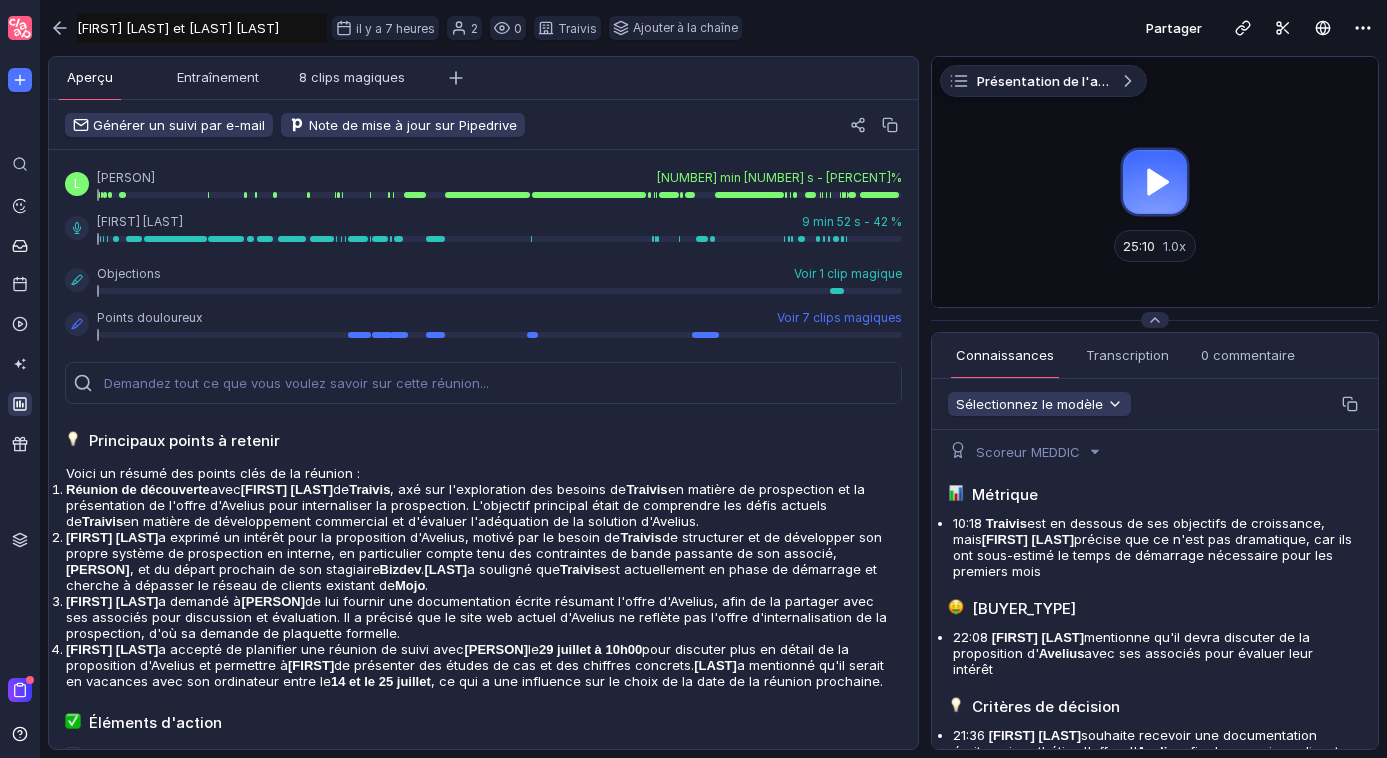 click at bounding box center (20, 404) 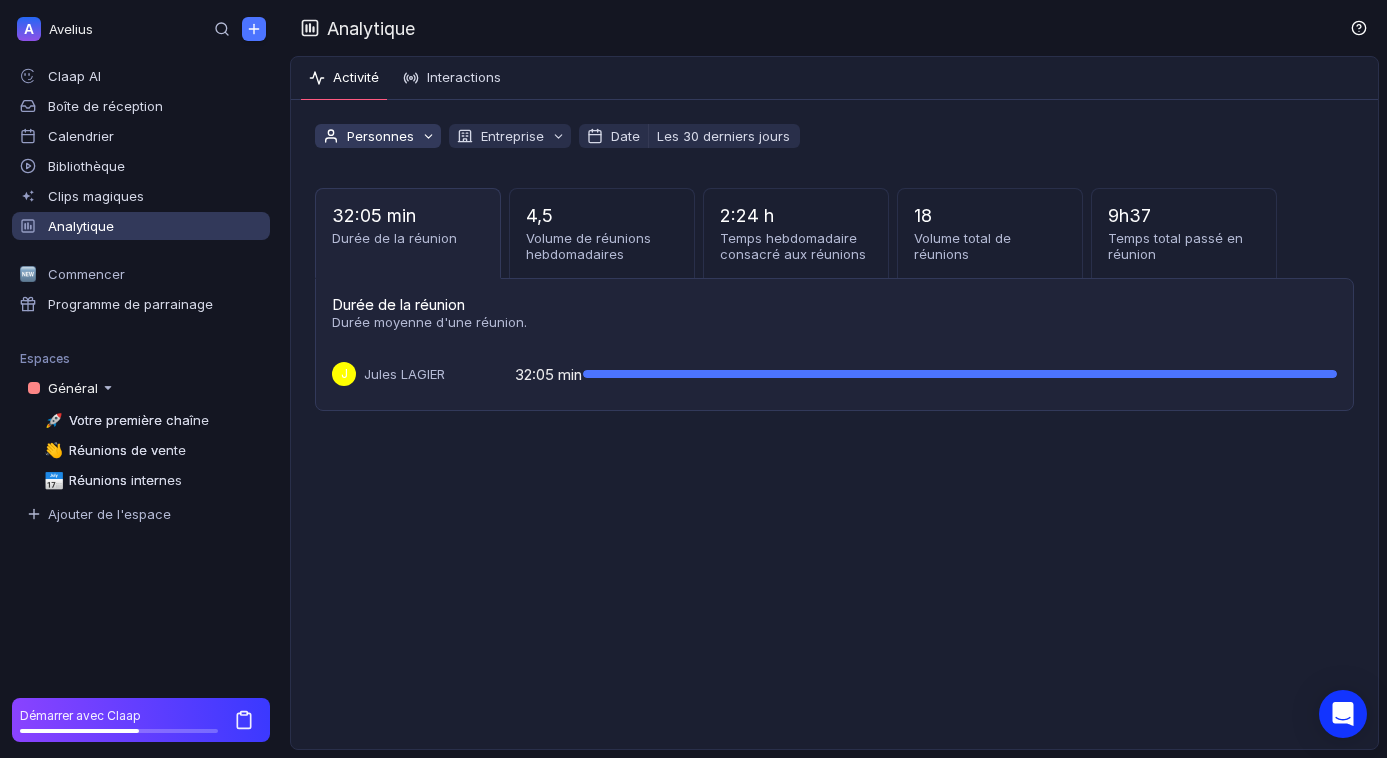 click at bounding box center [428, 136] 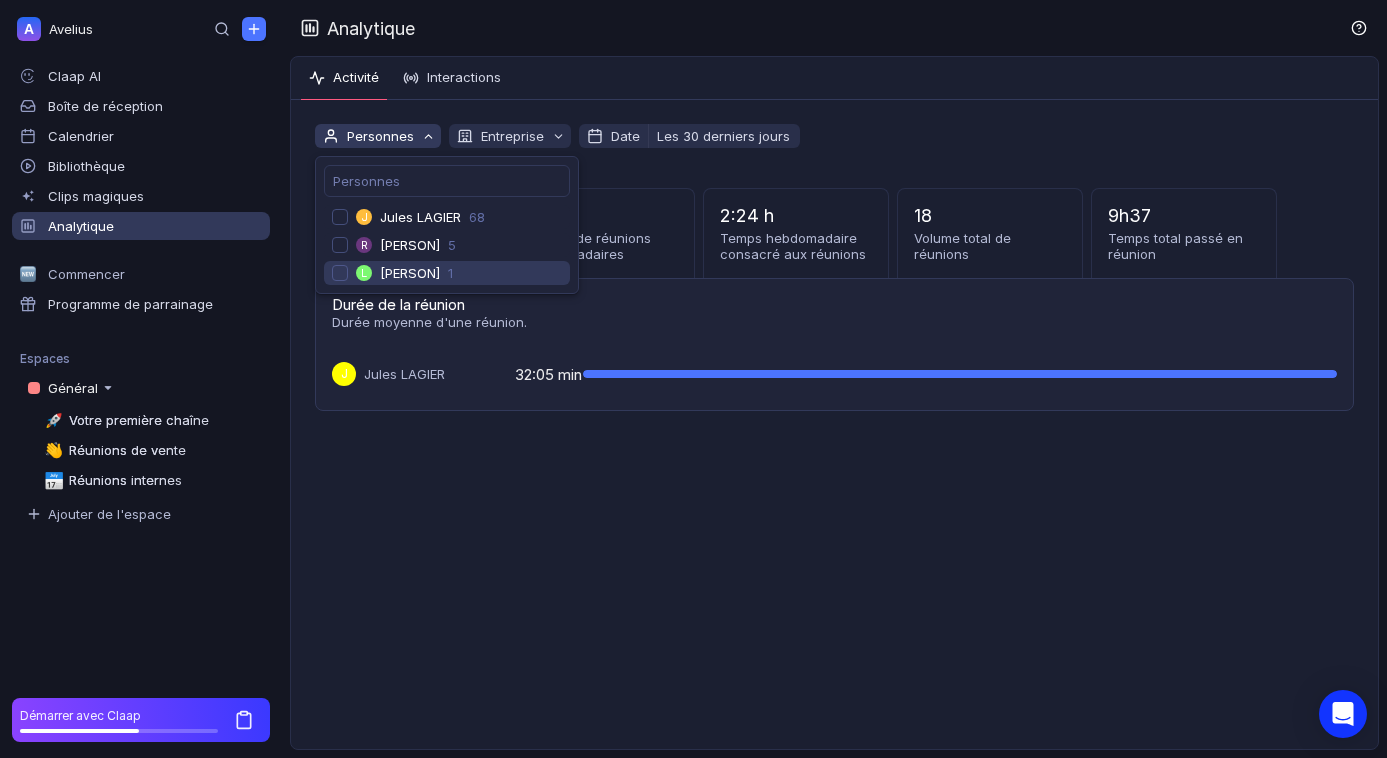 click at bounding box center [340, 273] 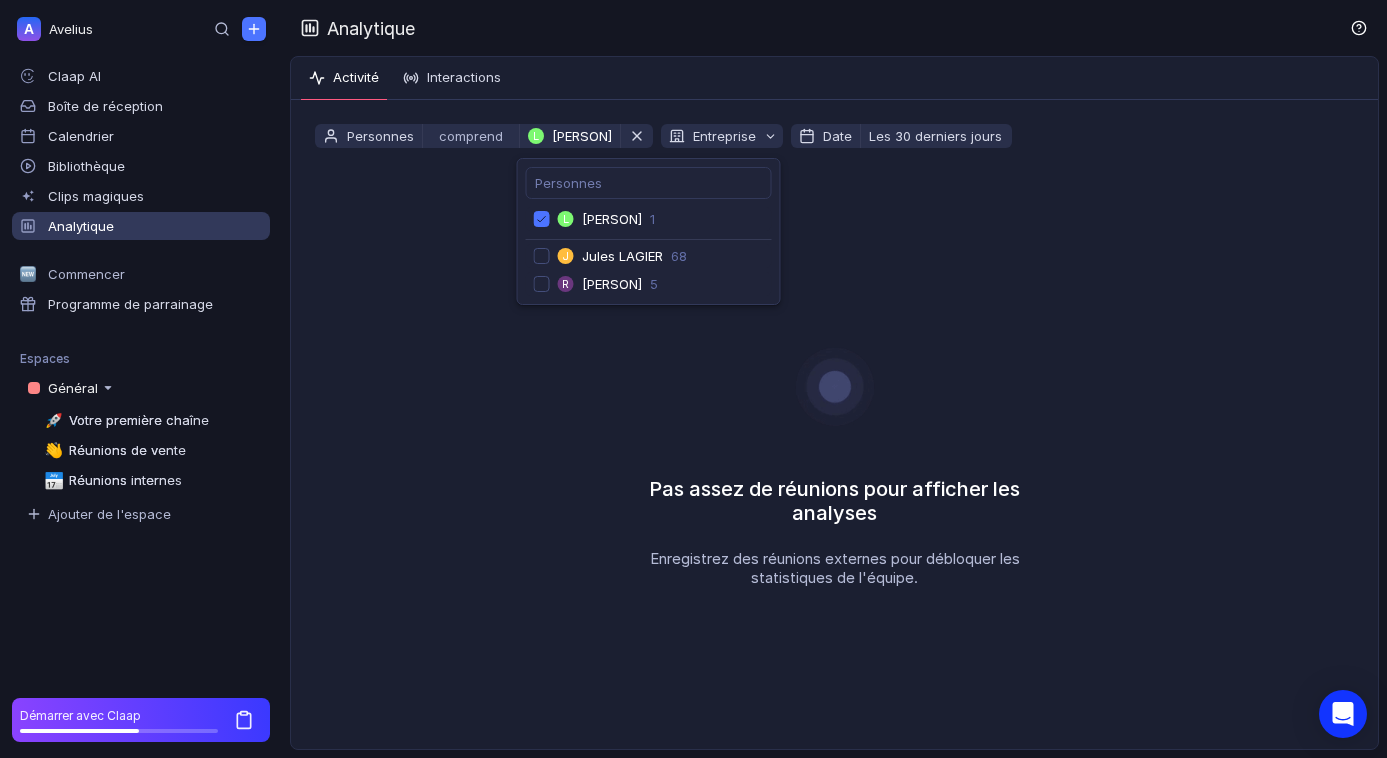 click on "Pas assez de réunions pour afficher les analyses Enregistrez des réunions externes pour débloquer les statistiques de l'équipe." at bounding box center [834, 448] 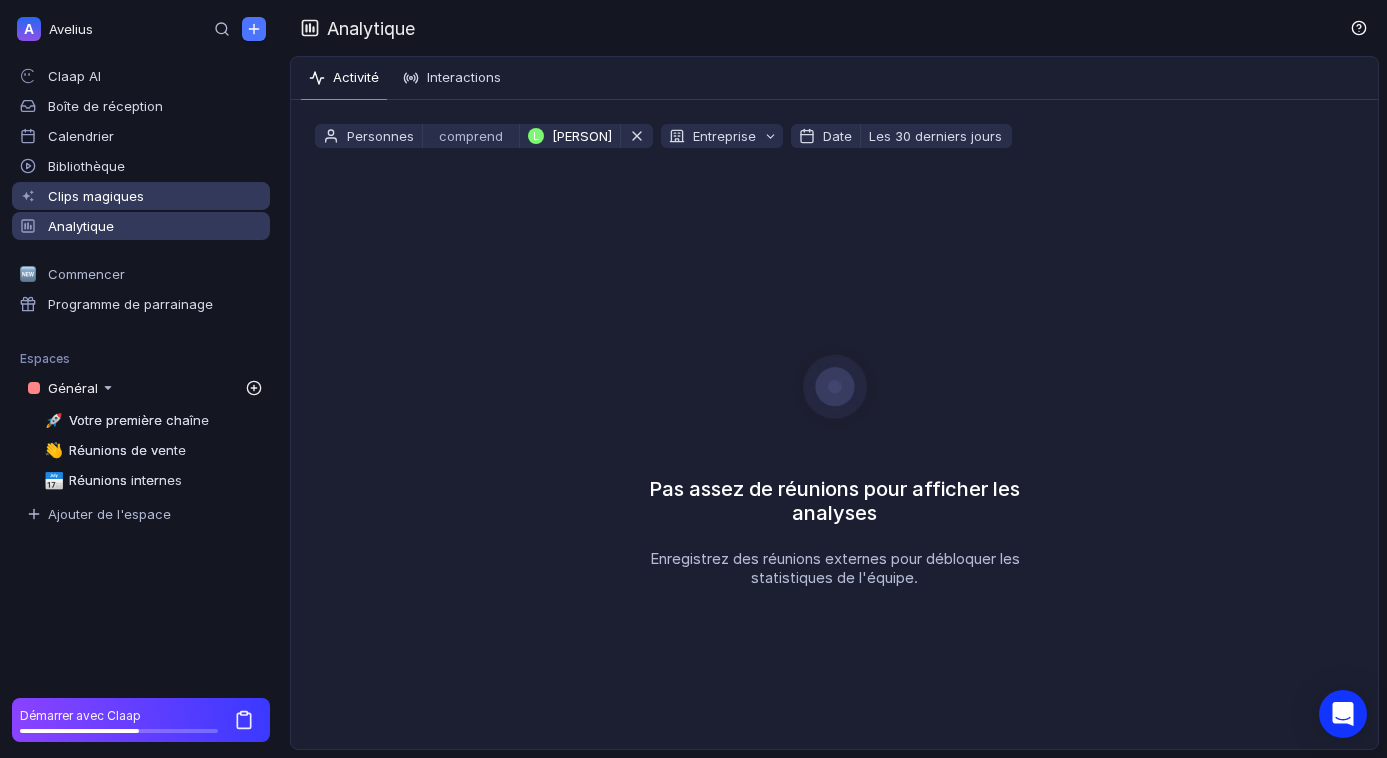 click on "Clips magiques" at bounding box center [96, 196] 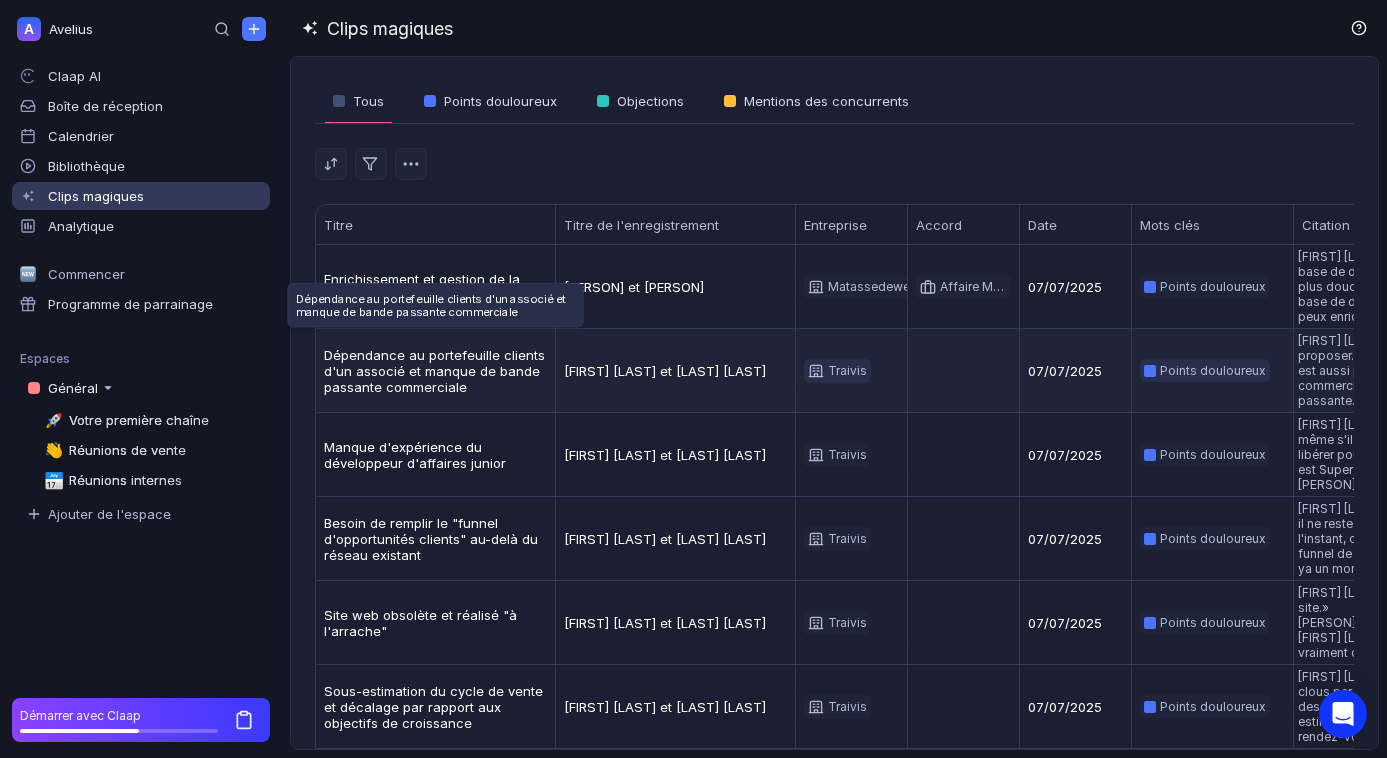 click on "Dépendance au portefeuille clients d'un associé et manque de bande passante commerciale" at bounding box center [434, 371] 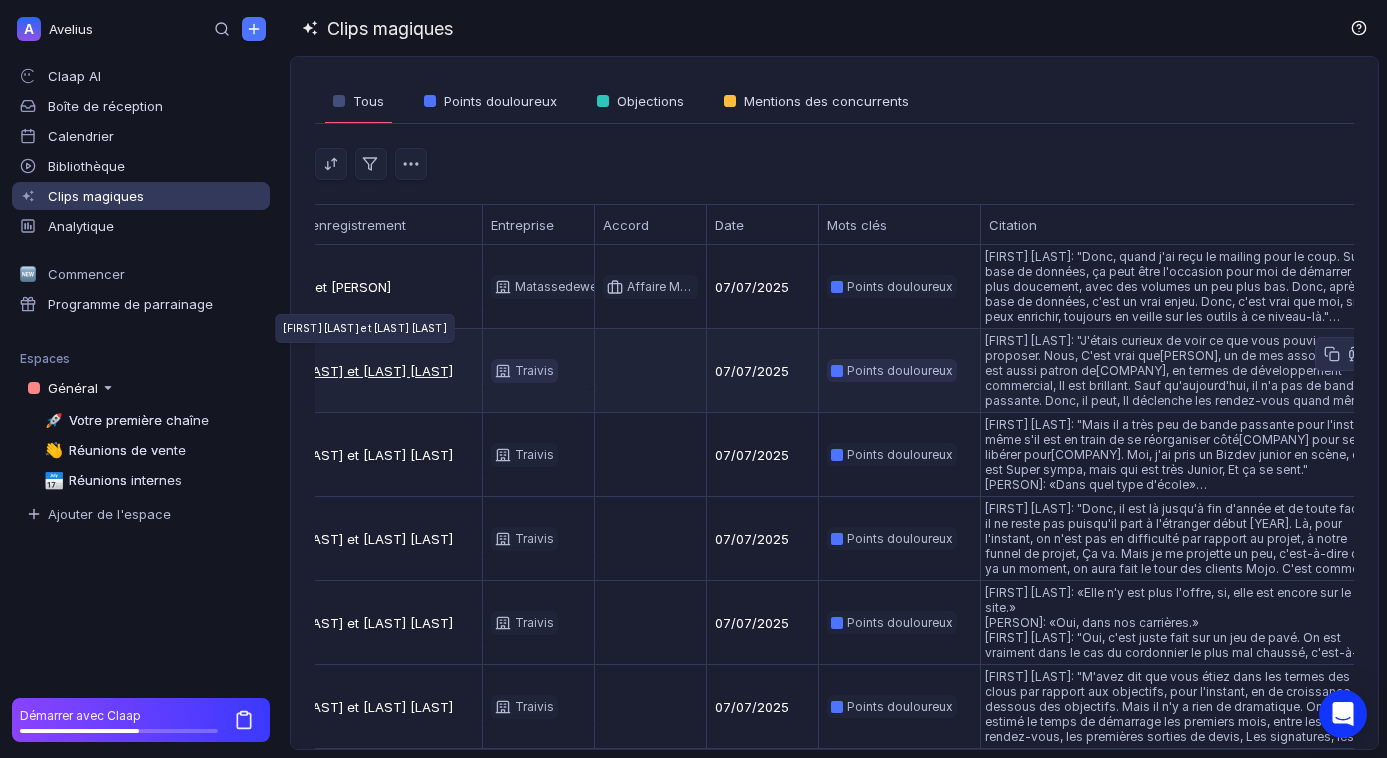 scroll, scrollTop: 0, scrollLeft: 341, axis: horizontal 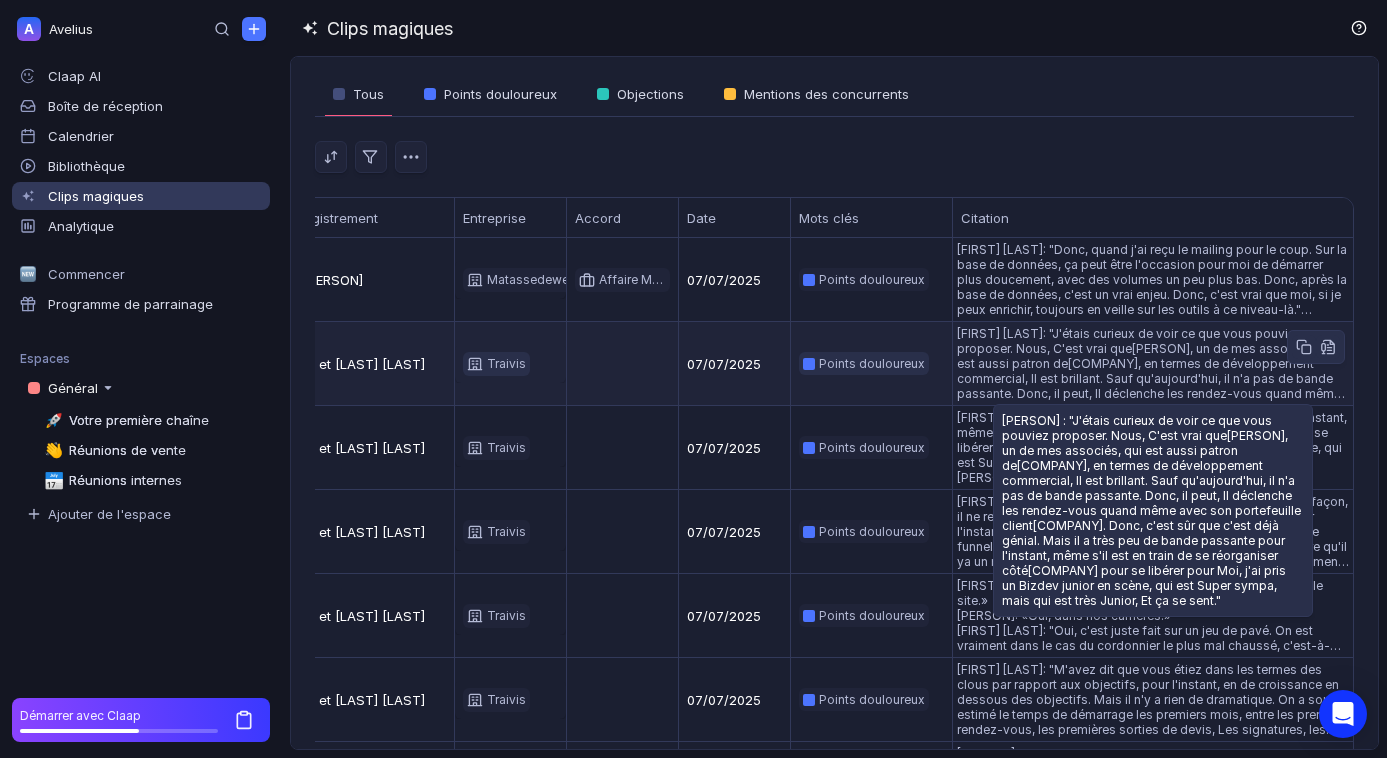 click on "J'étais curieux de voir ce que vous pouviez proposer. Nous, C'est vrai que[PERSON], un de mes associés, qui est aussi patron de[COMPANY], en termes de développement commercial, Il est brillant. Sauf qu'aujourd'hui, il n'a pas de bande passante. Donc, il peut, Il déclenche les rendez-vous quand même avec son portefeuille client[COMPANY]. Donc, c'est sûr que c'est déjà génial. Mais il a très peu de bande passante pour l'instant, même s'il est en train de se réorganiser côté[COMPANY] pour se libérer pour Moi, j'ai pris un Bizdev junior en scène, qui est Super sympa, mais qui est très Junior, Et ça se sent" at bounding box center [1000, 333] 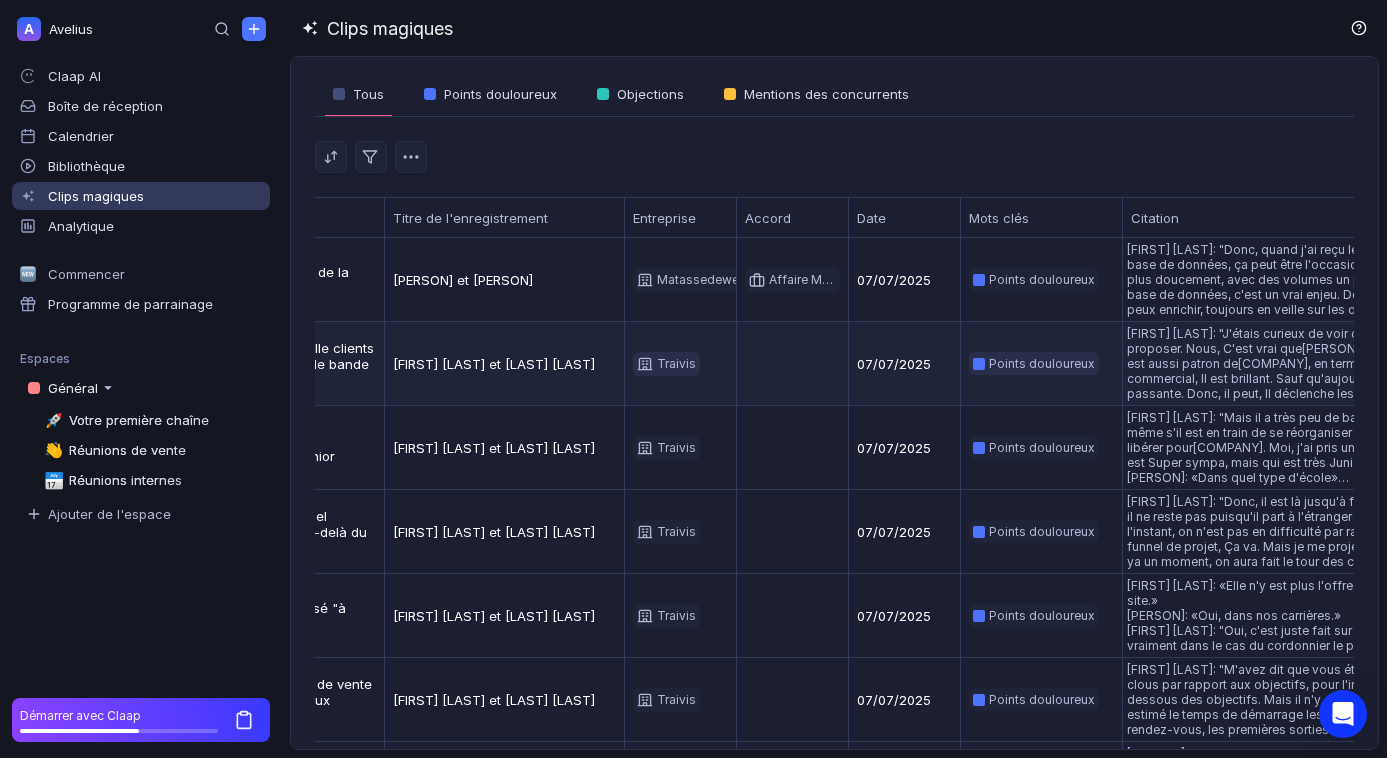 scroll, scrollTop: 0, scrollLeft: 169, axis: horizontal 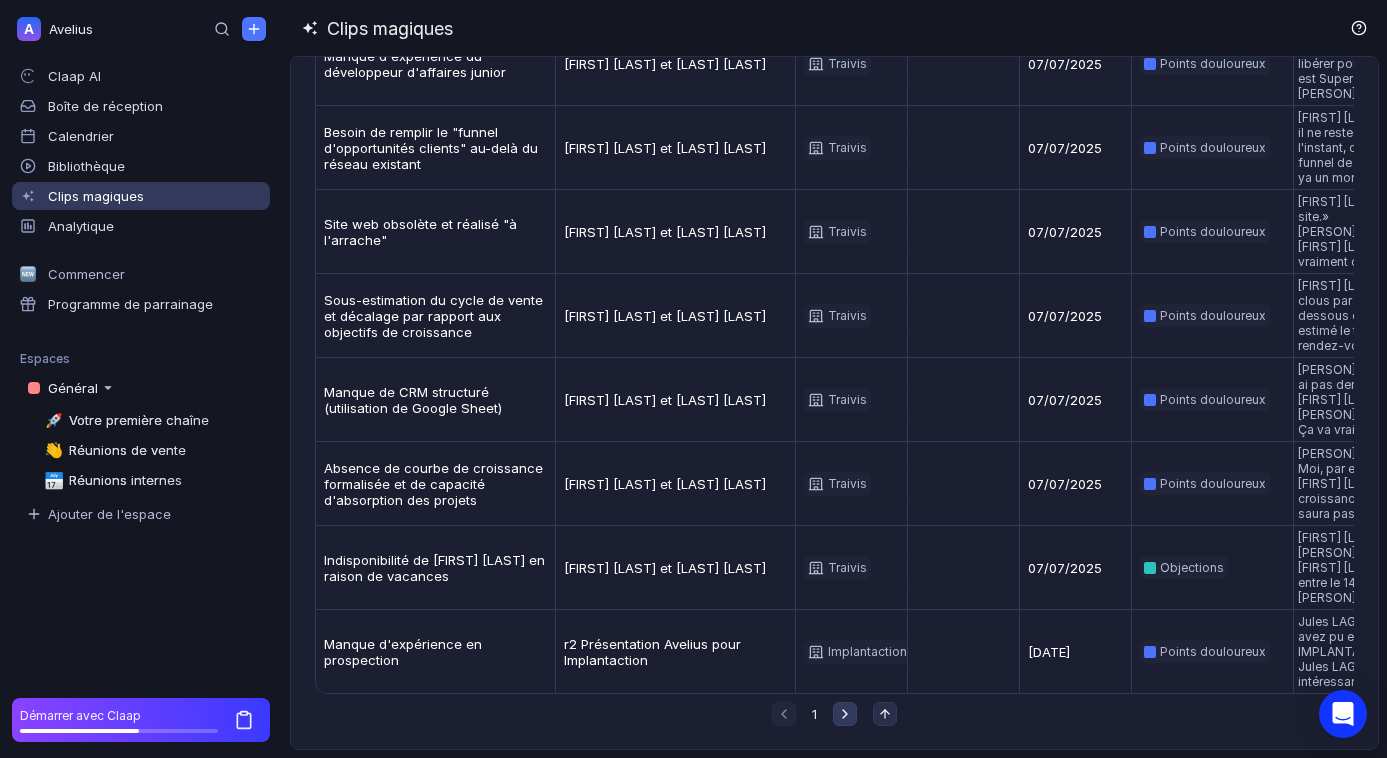 click at bounding box center [784, 714] 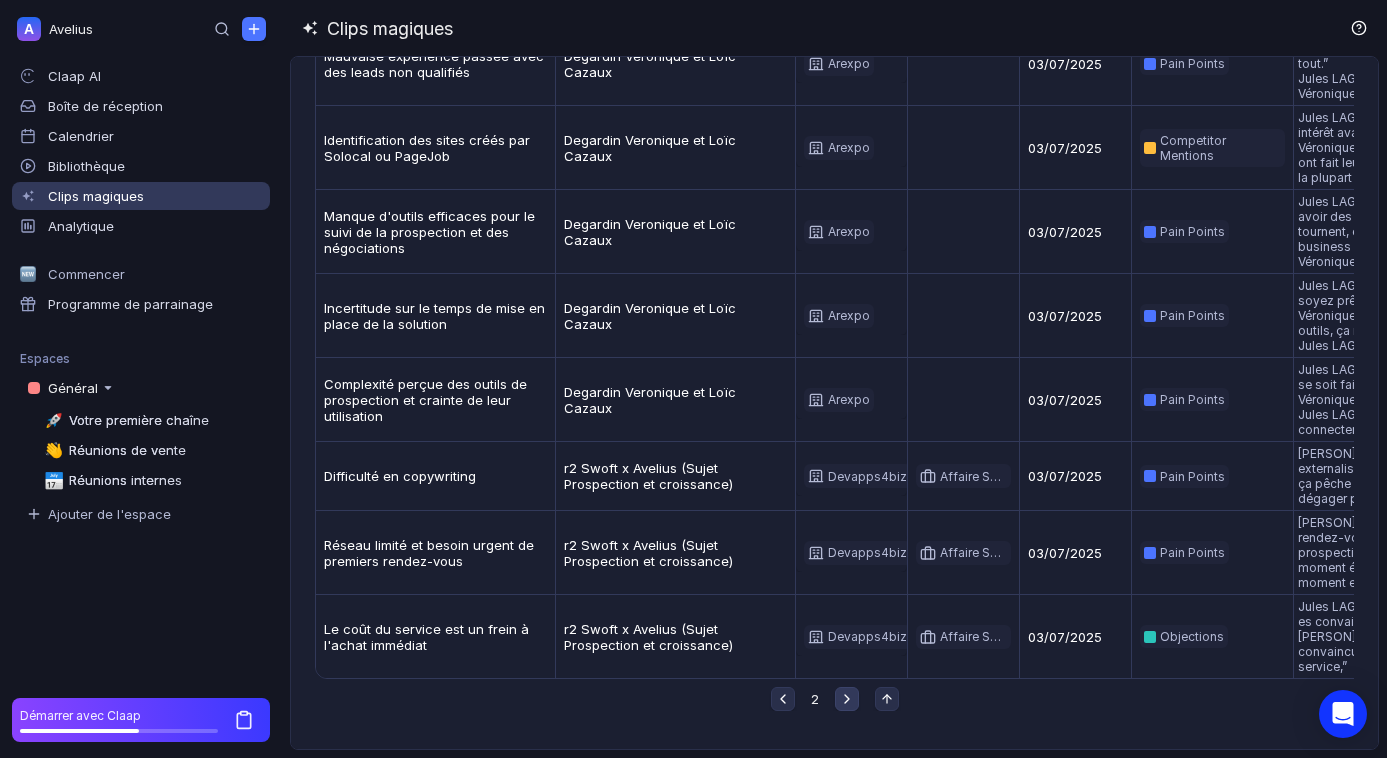 scroll, scrollTop: 376, scrollLeft: 0, axis: vertical 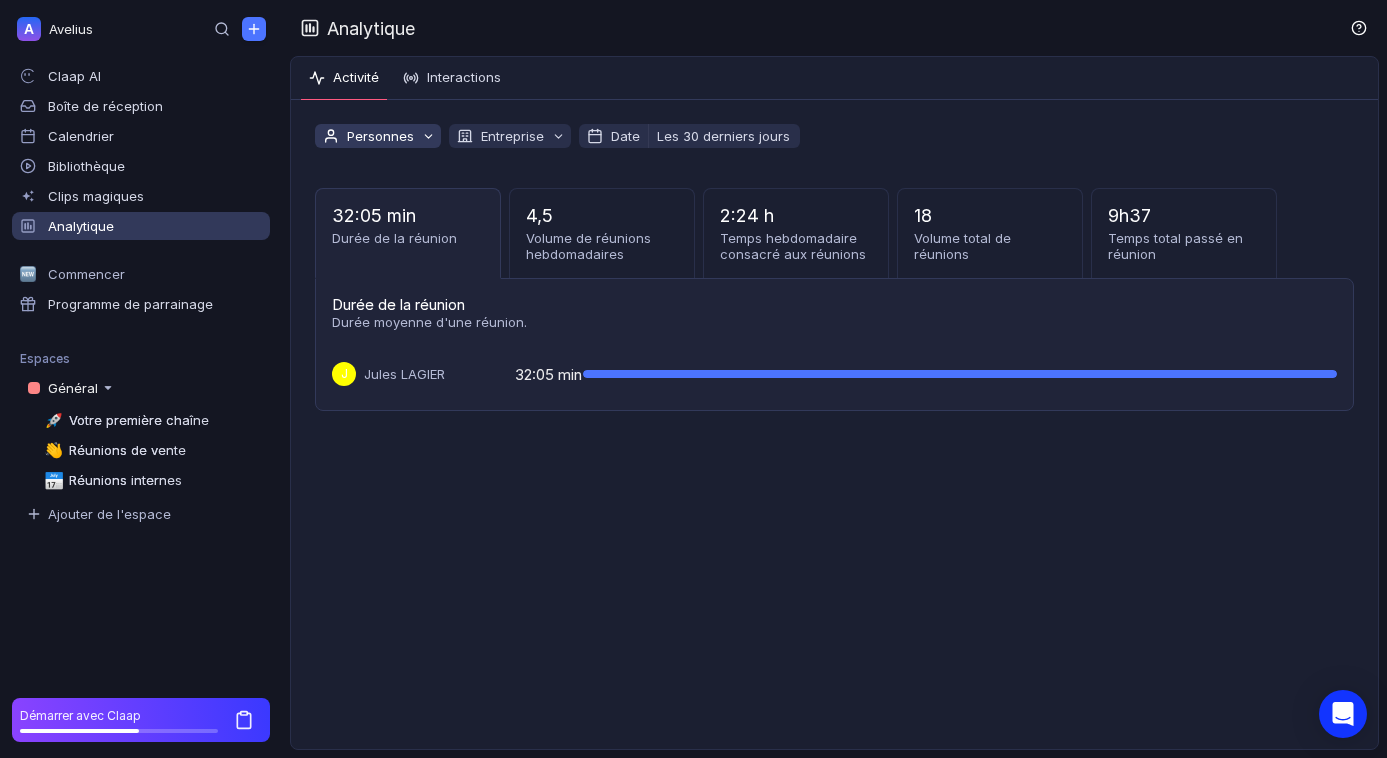 click at bounding box center (428, 136) 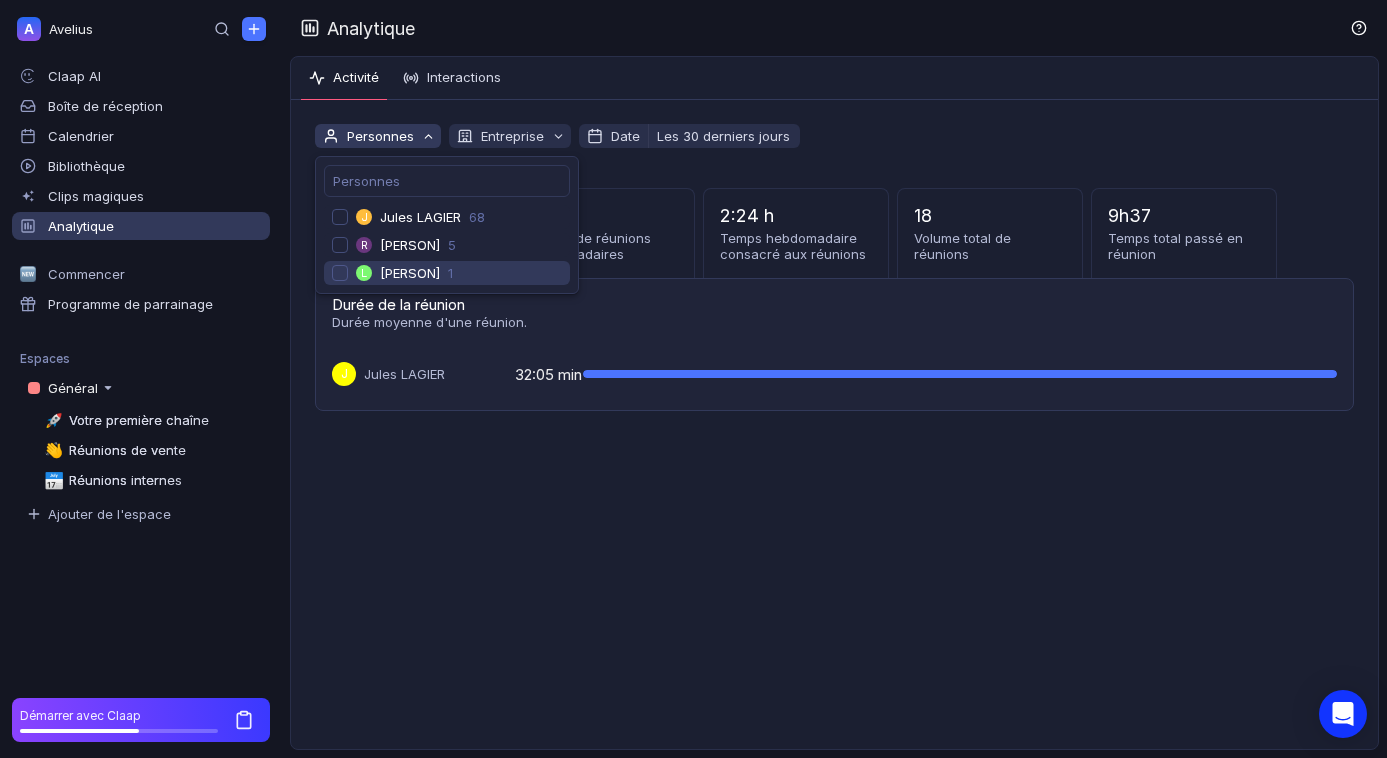 click at bounding box center [340, 273] 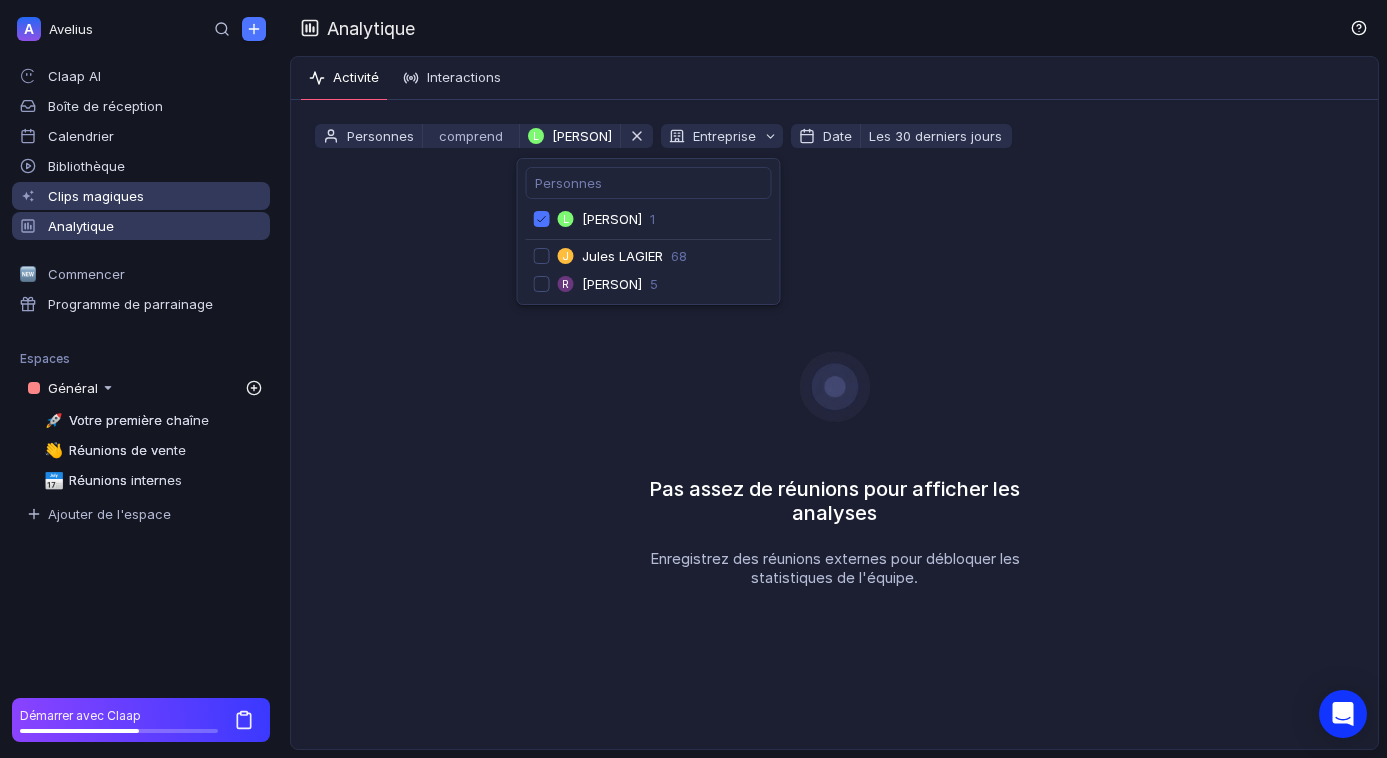 click on "Clips magiques" at bounding box center (96, 196) 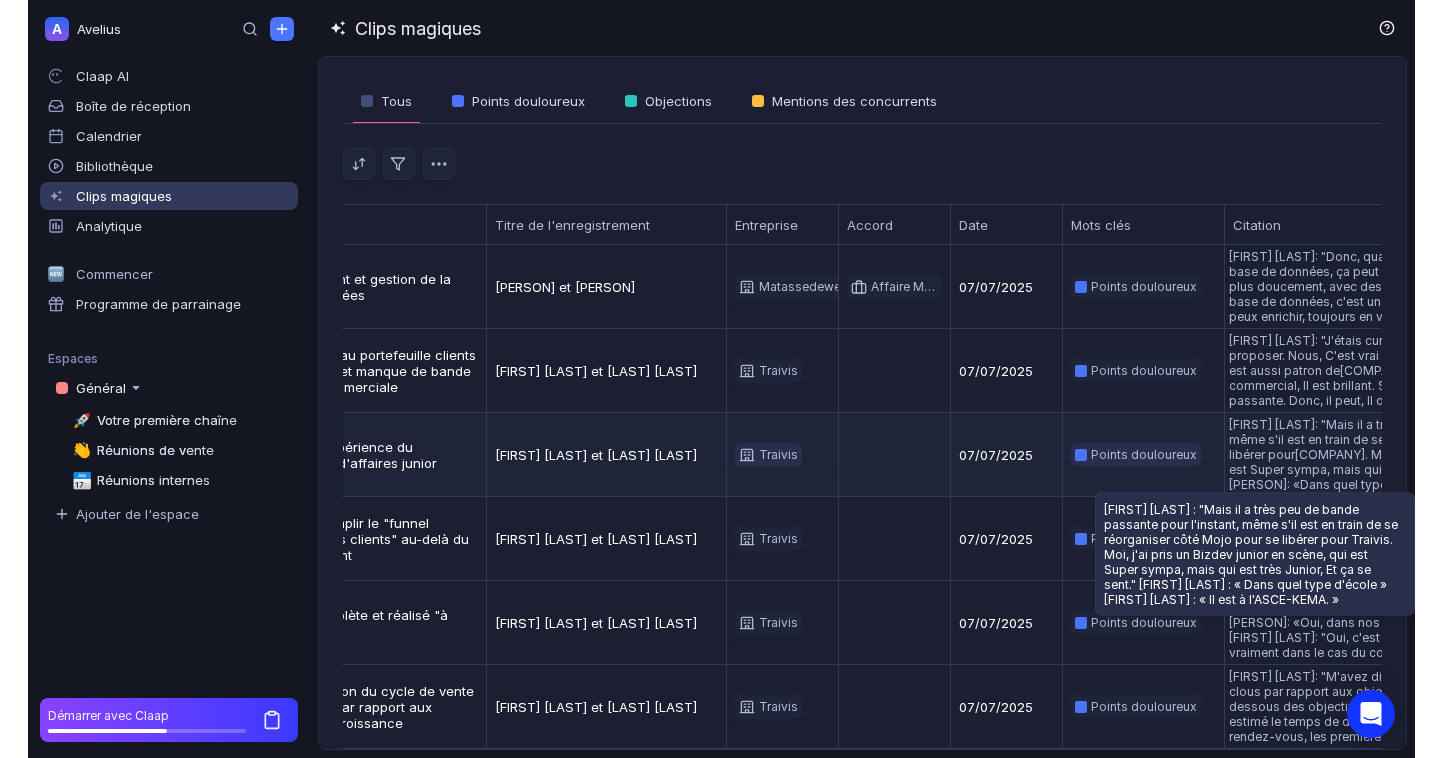 scroll, scrollTop: 0, scrollLeft: 0, axis: both 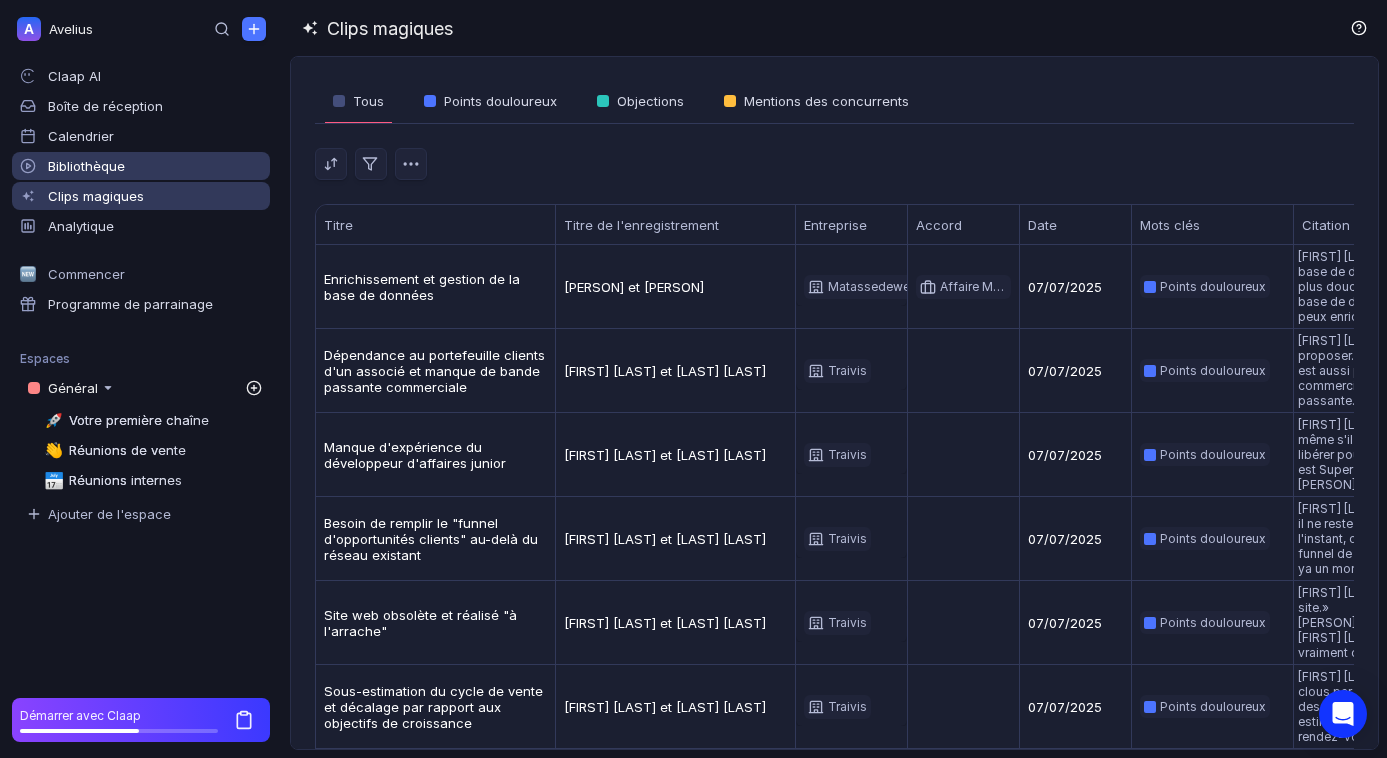 click on "Bibliothèque" at bounding box center (86, 166) 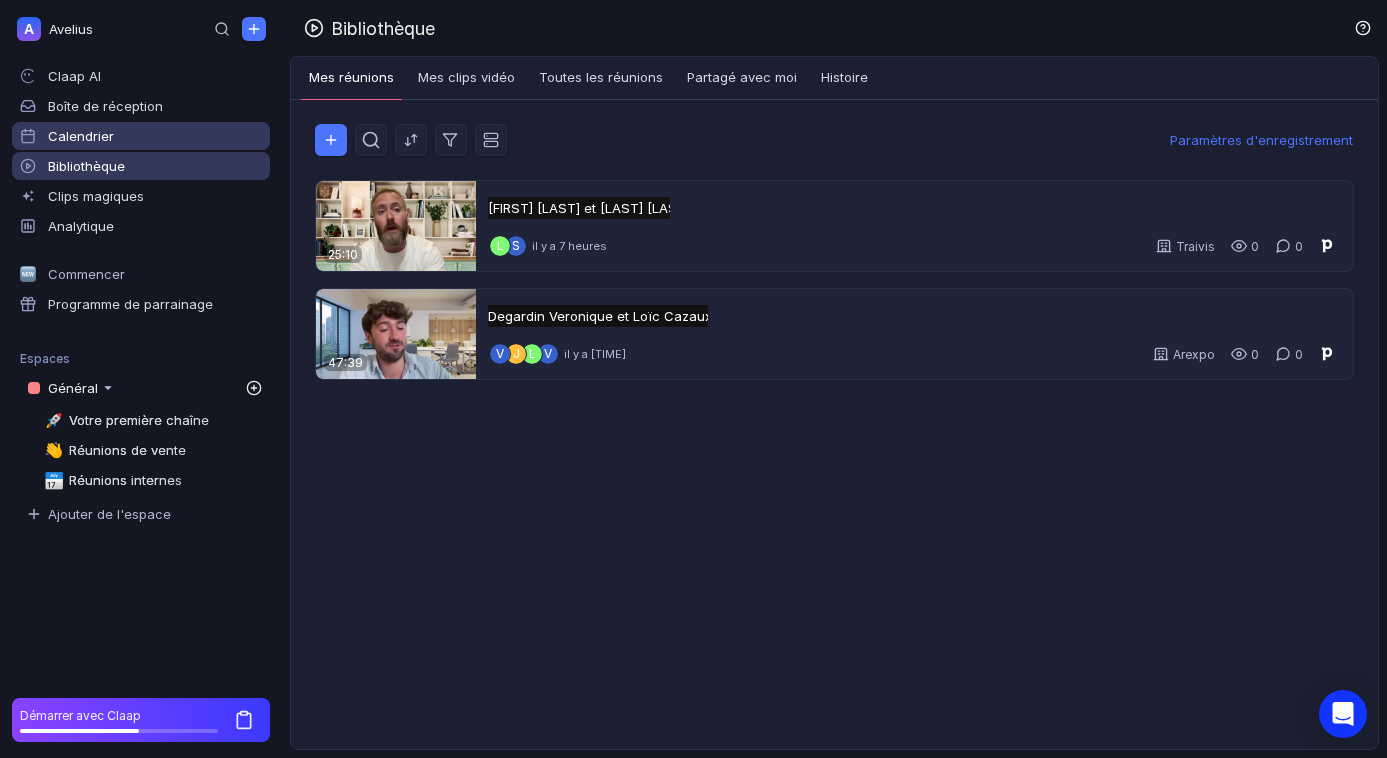 click on "Calendrier" at bounding box center [81, 136] 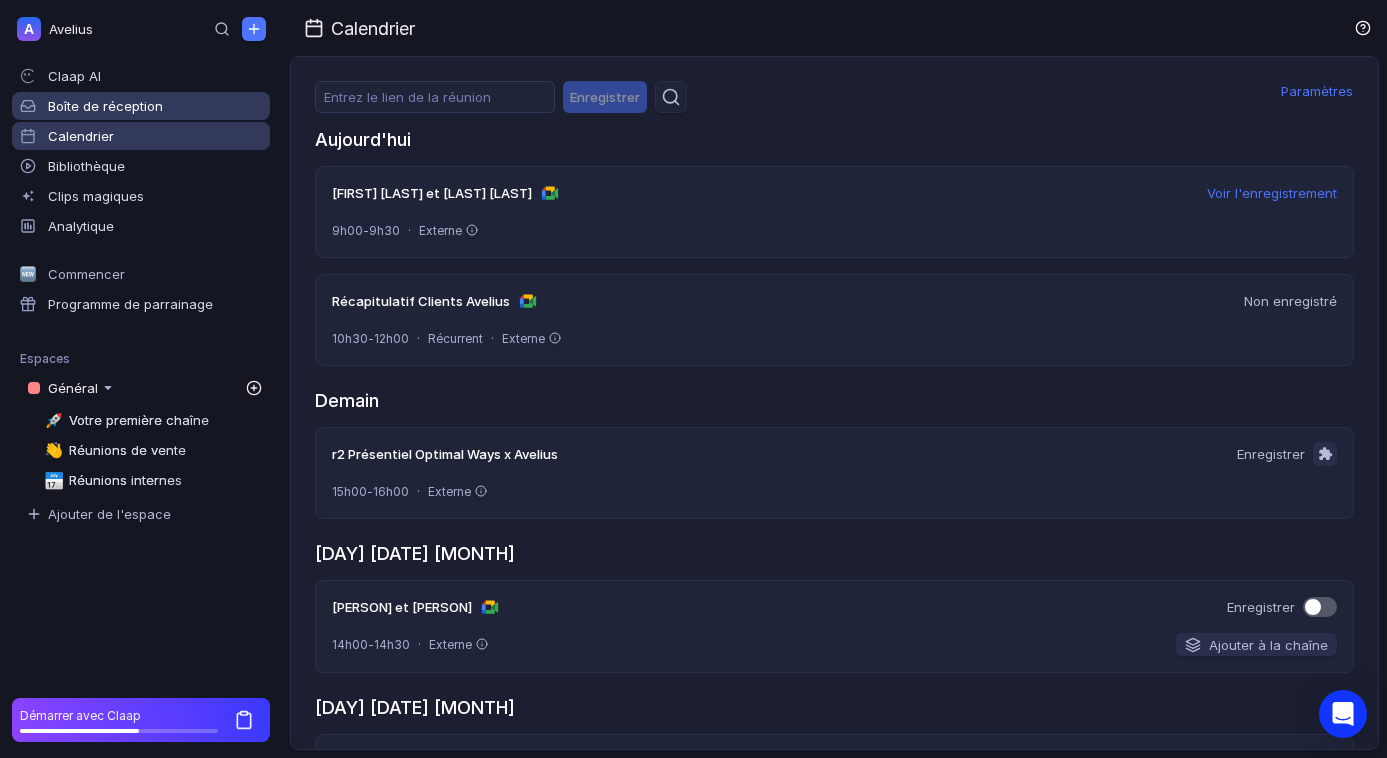 click on "Boîte de réception" at bounding box center [74, 76] 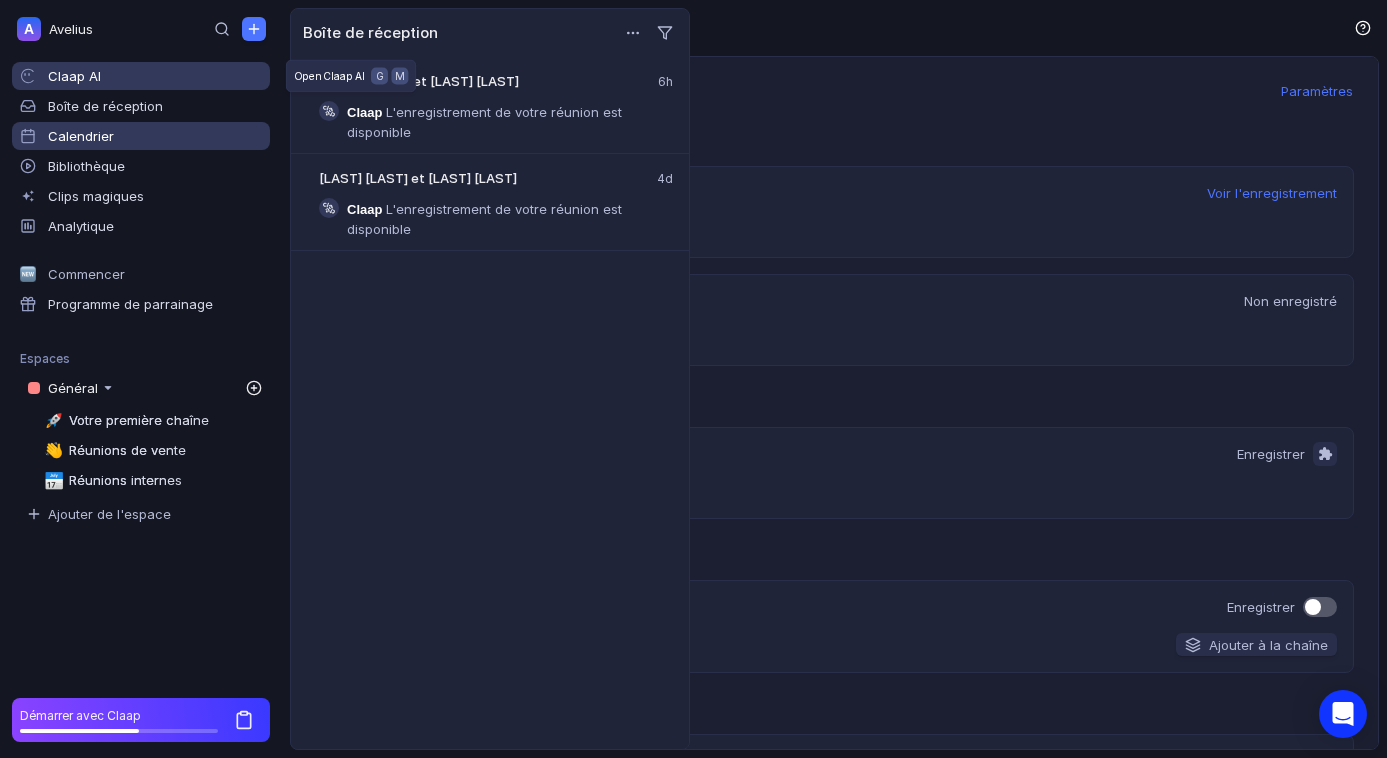 click on "Claap AI" at bounding box center (74, 76) 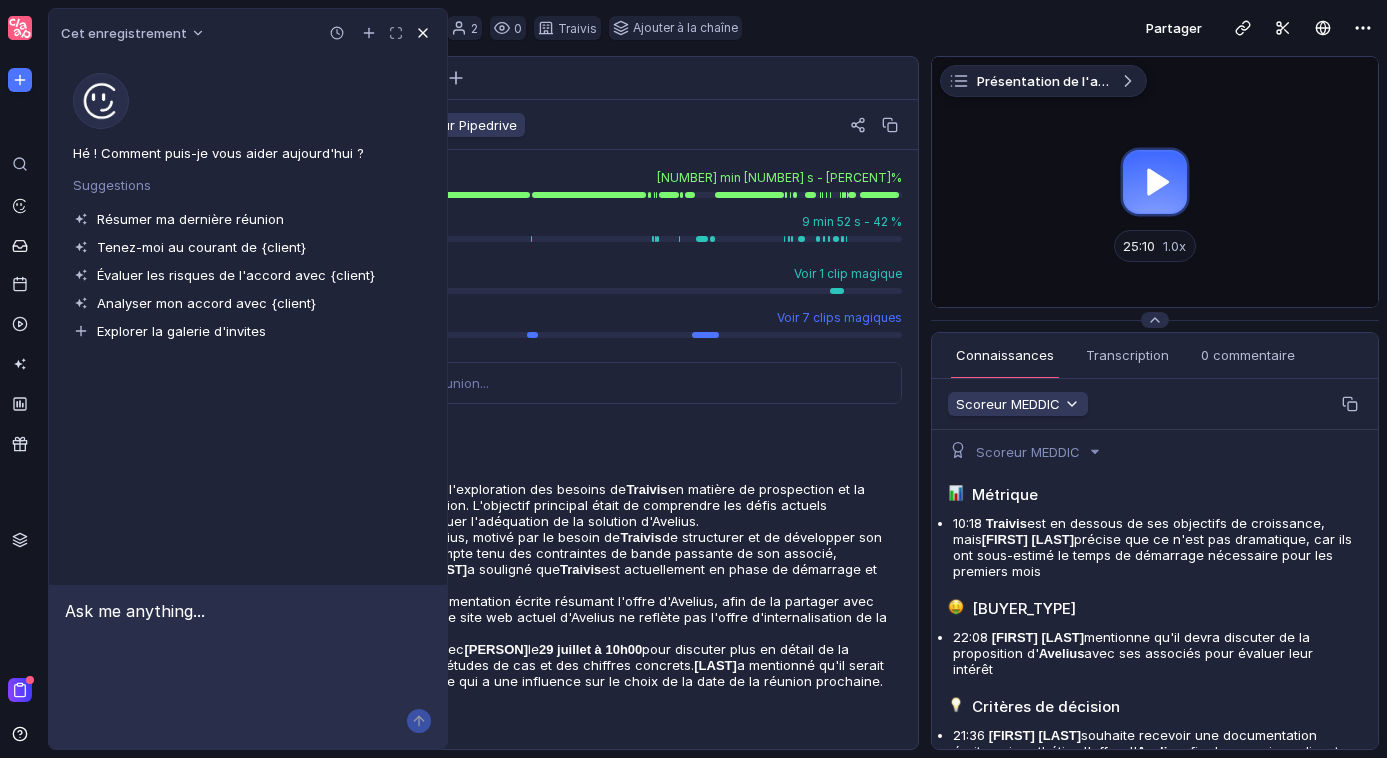 click at bounding box center (423, 33) 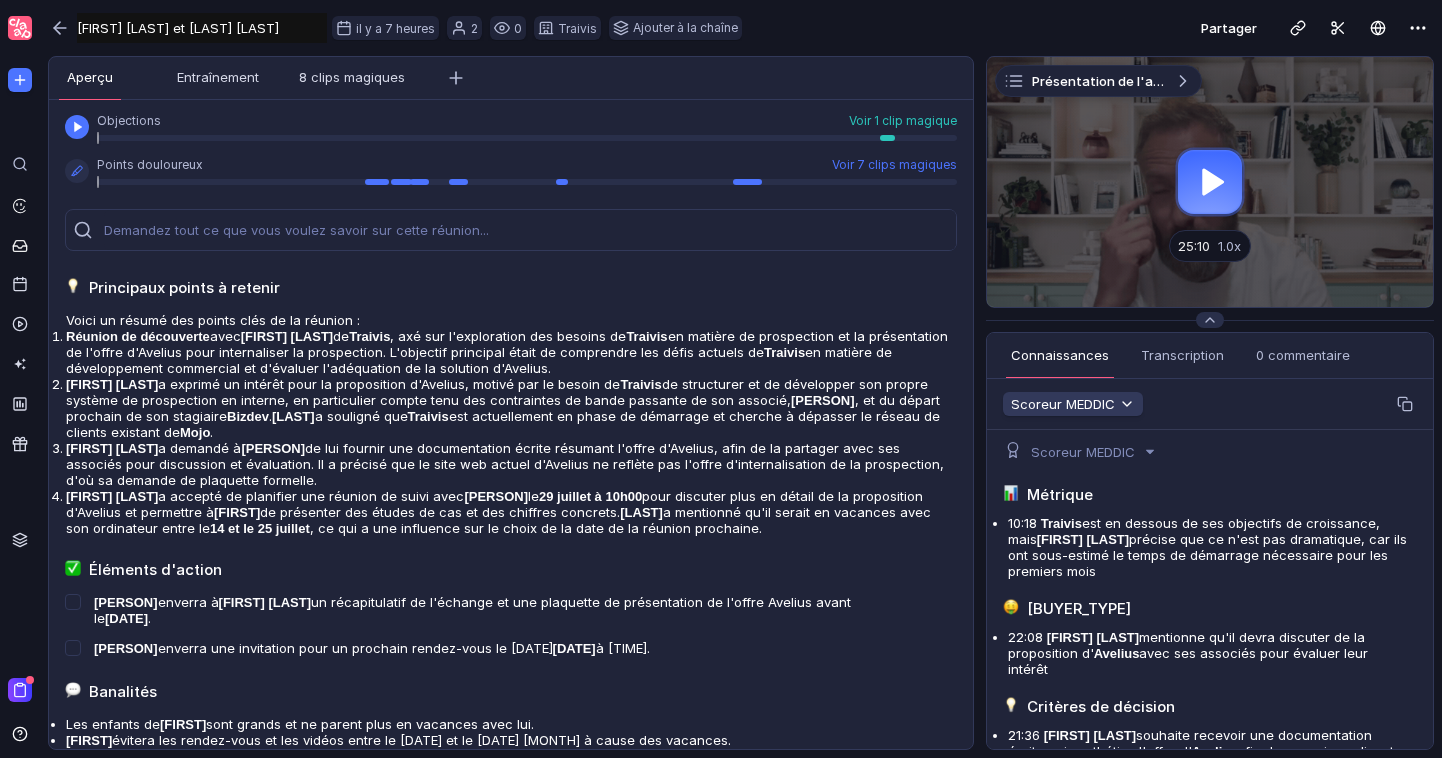 scroll, scrollTop: 0, scrollLeft: 0, axis: both 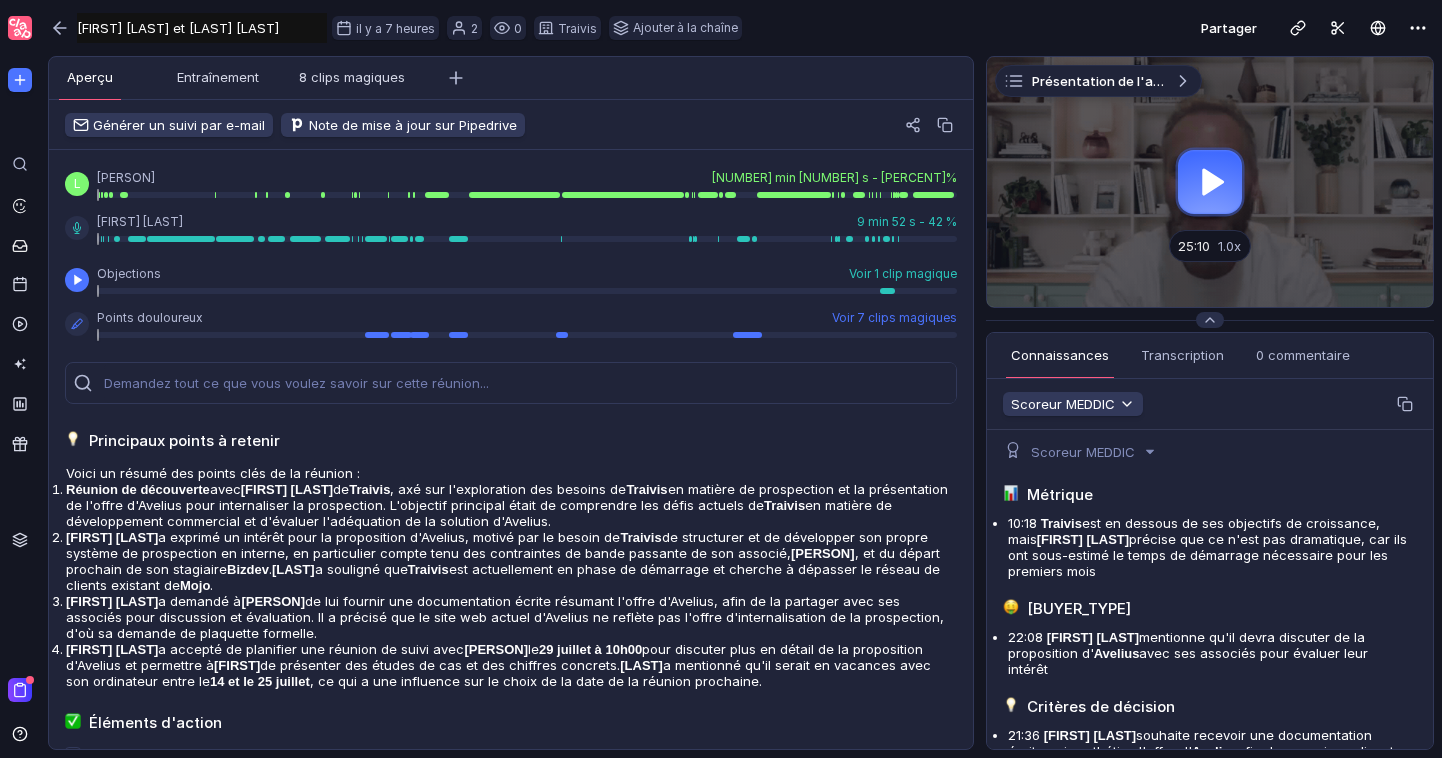 click on "Voir 1 clip magique" at bounding box center (903, 273) 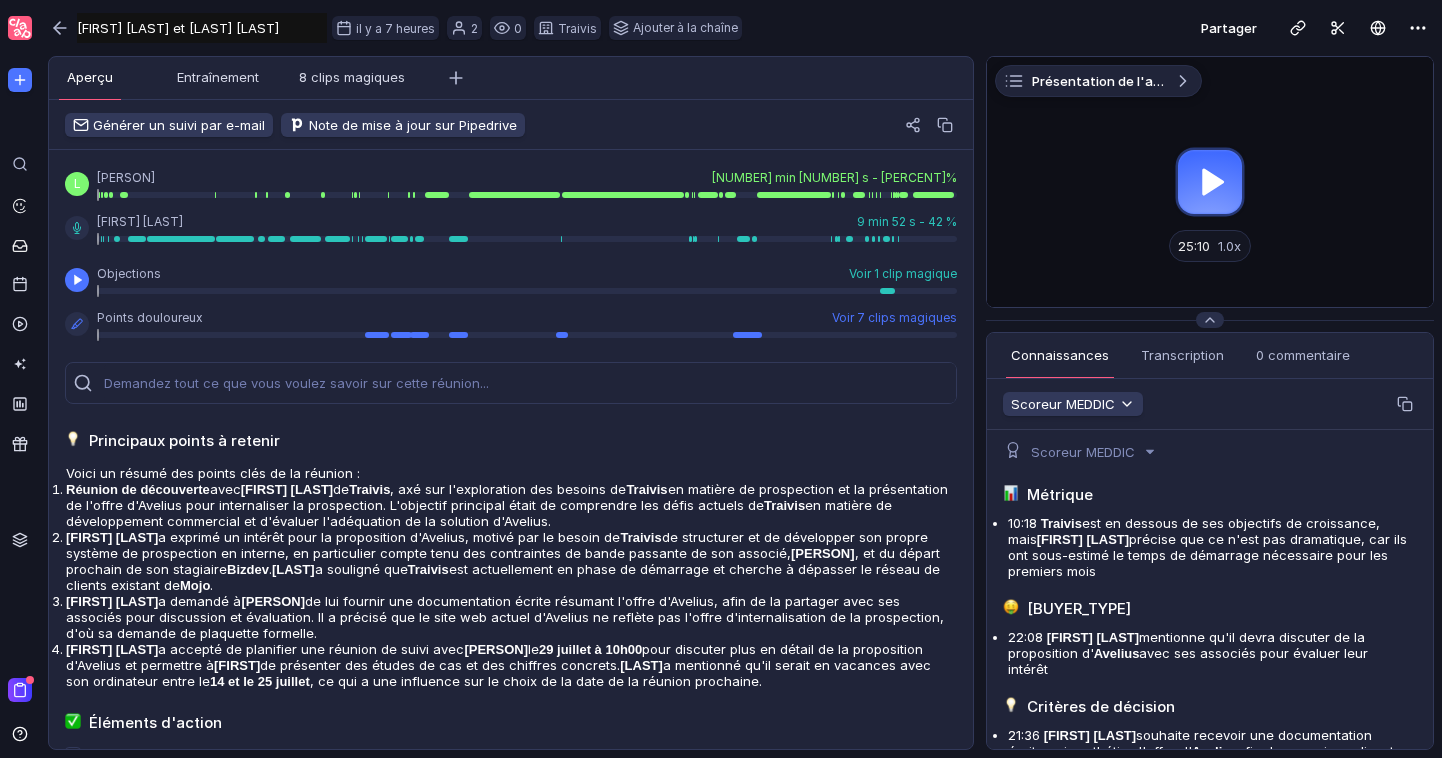 click on "Voir 1 clip magique" at bounding box center (903, 273) 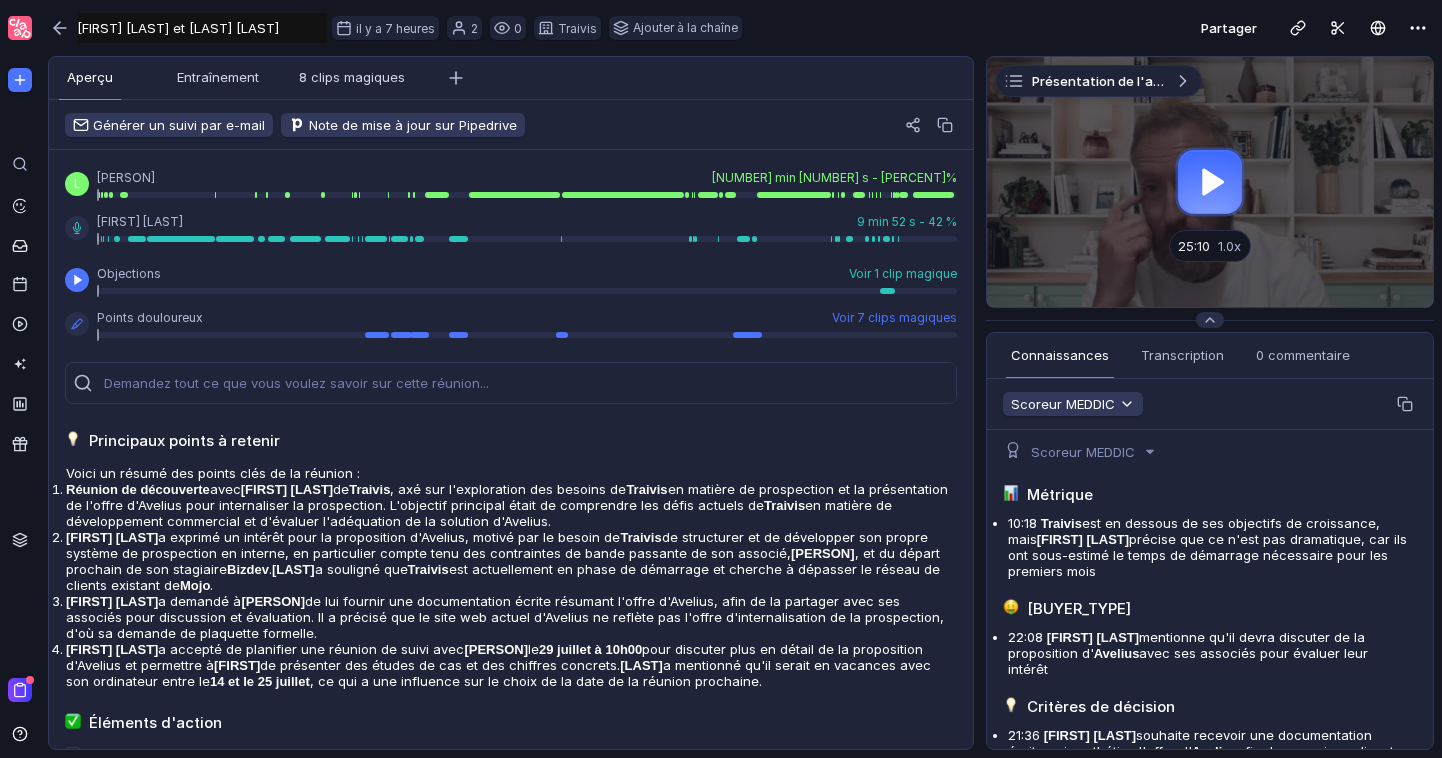click on "Voir 1 clip magique" at bounding box center [903, 273] 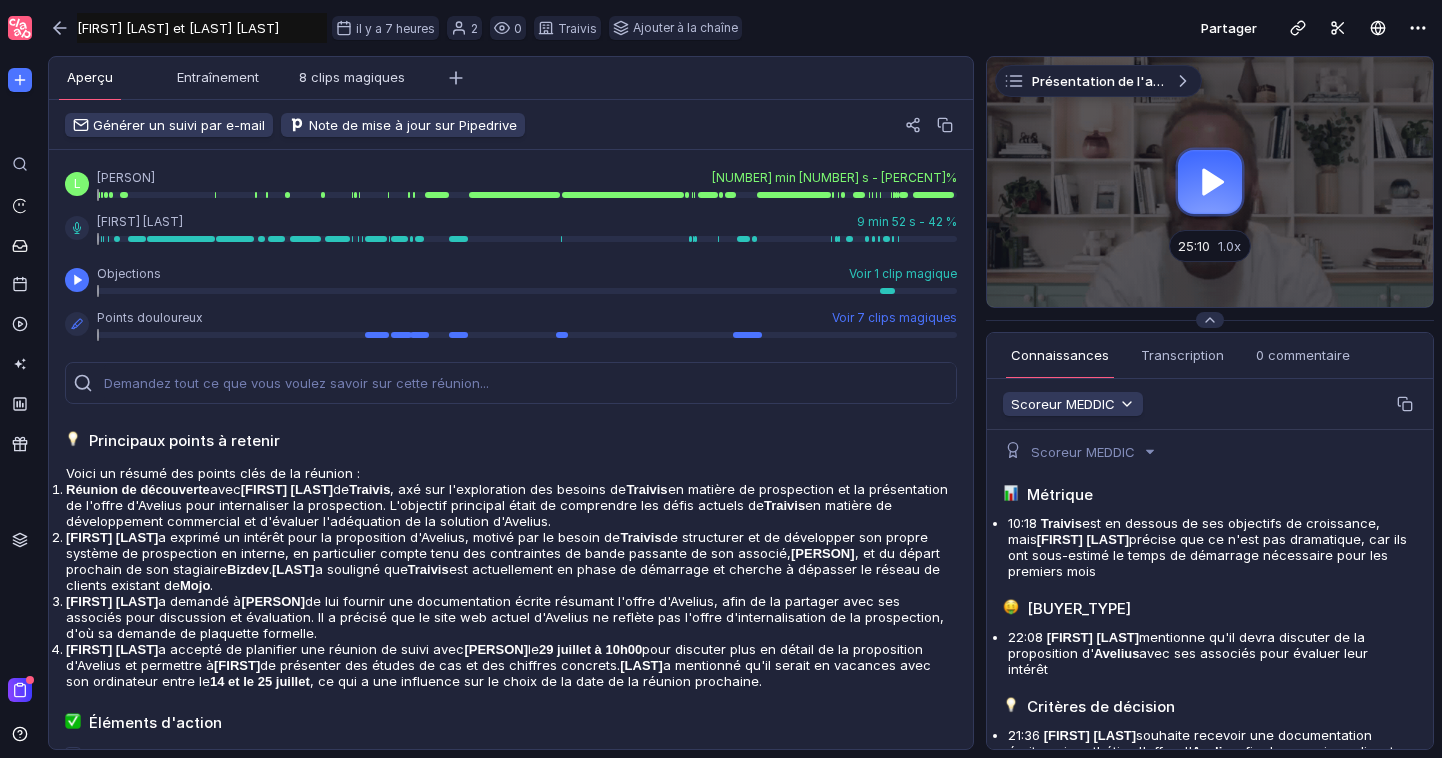 click on "Voir 7 clips magiques" at bounding box center (894, 317) 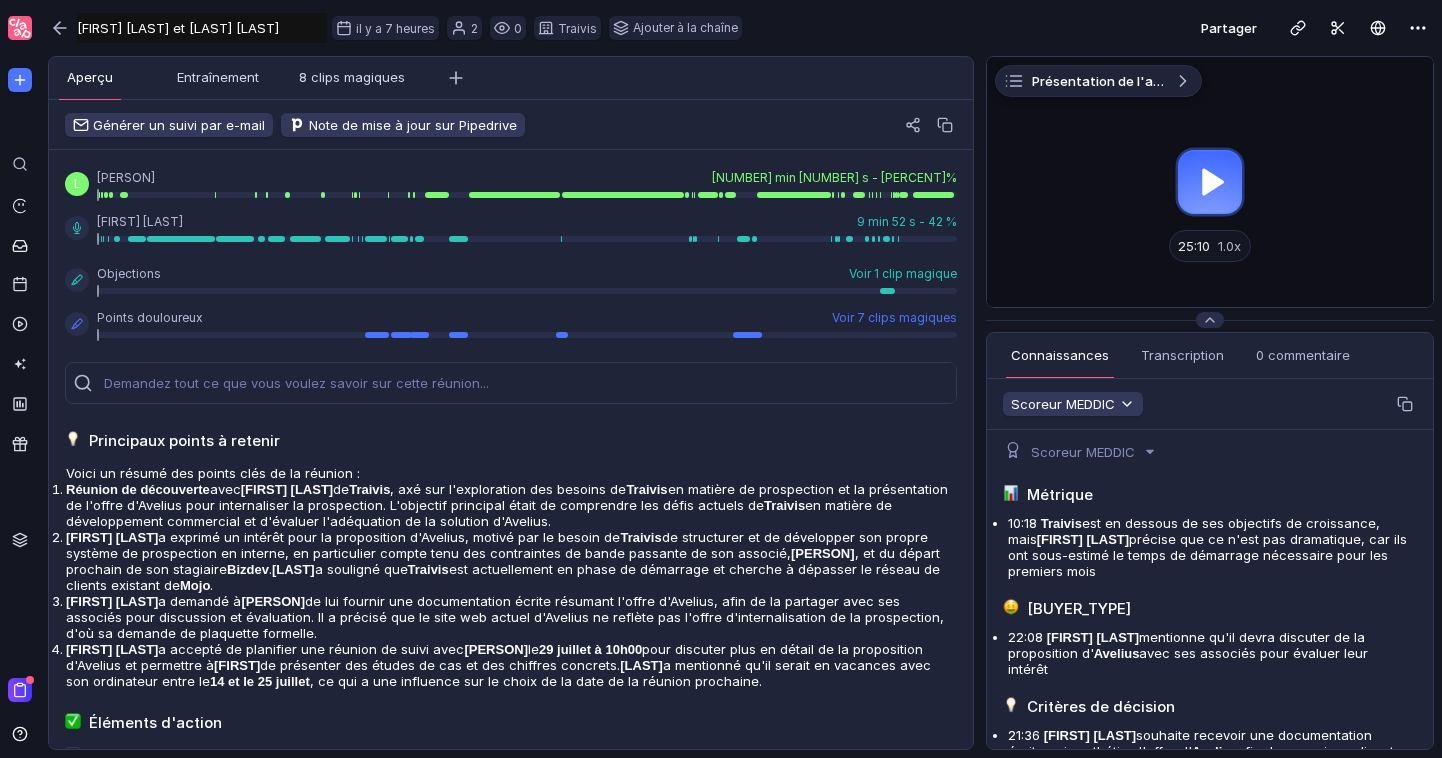 click on "Voir 7 clips magiques" at bounding box center (894, 317) 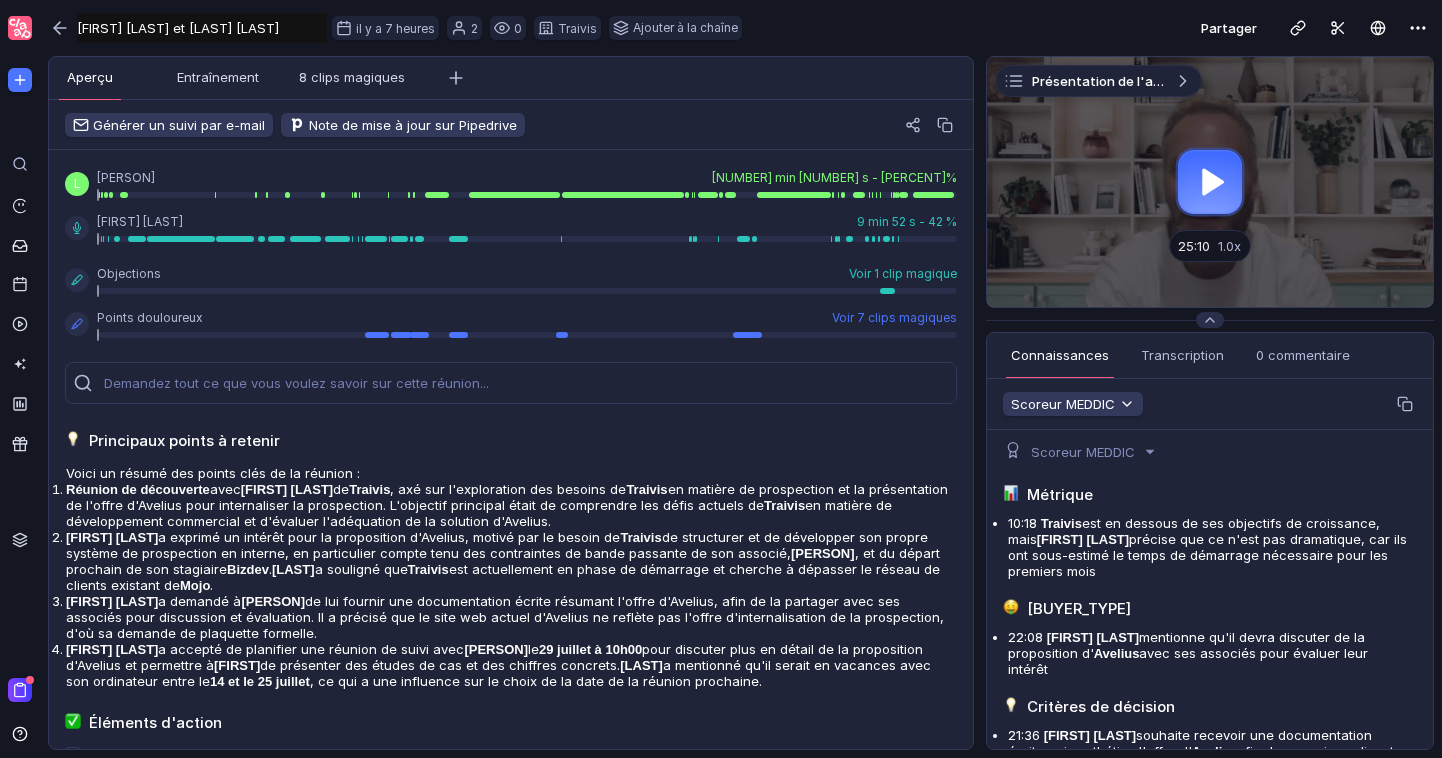 click on "Voir 7 clips magiques" at bounding box center [894, 317] 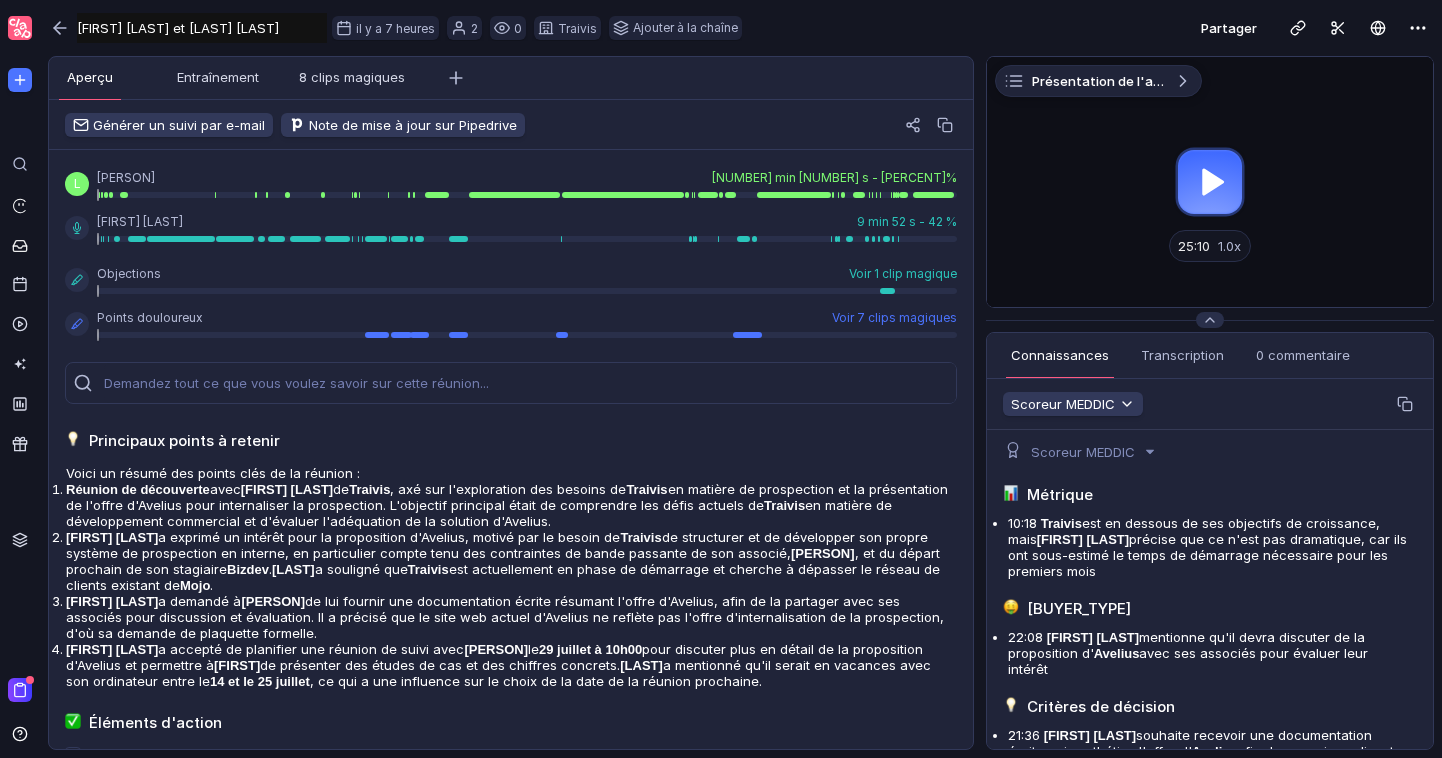 click on "Points douloureux Voir 7 clips magiques" at bounding box center (527, 177) 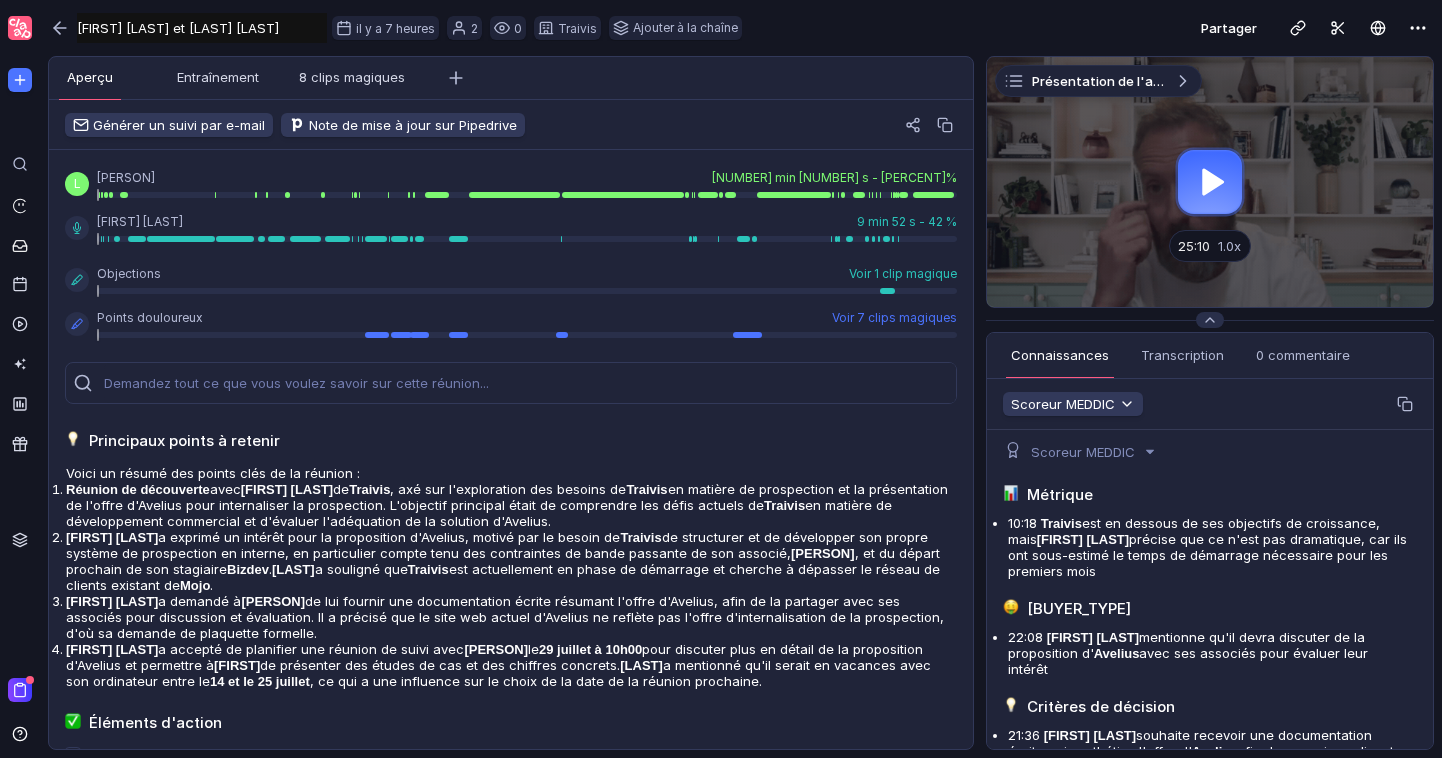 click on "Points douloureux" at bounding box center [129, 273] 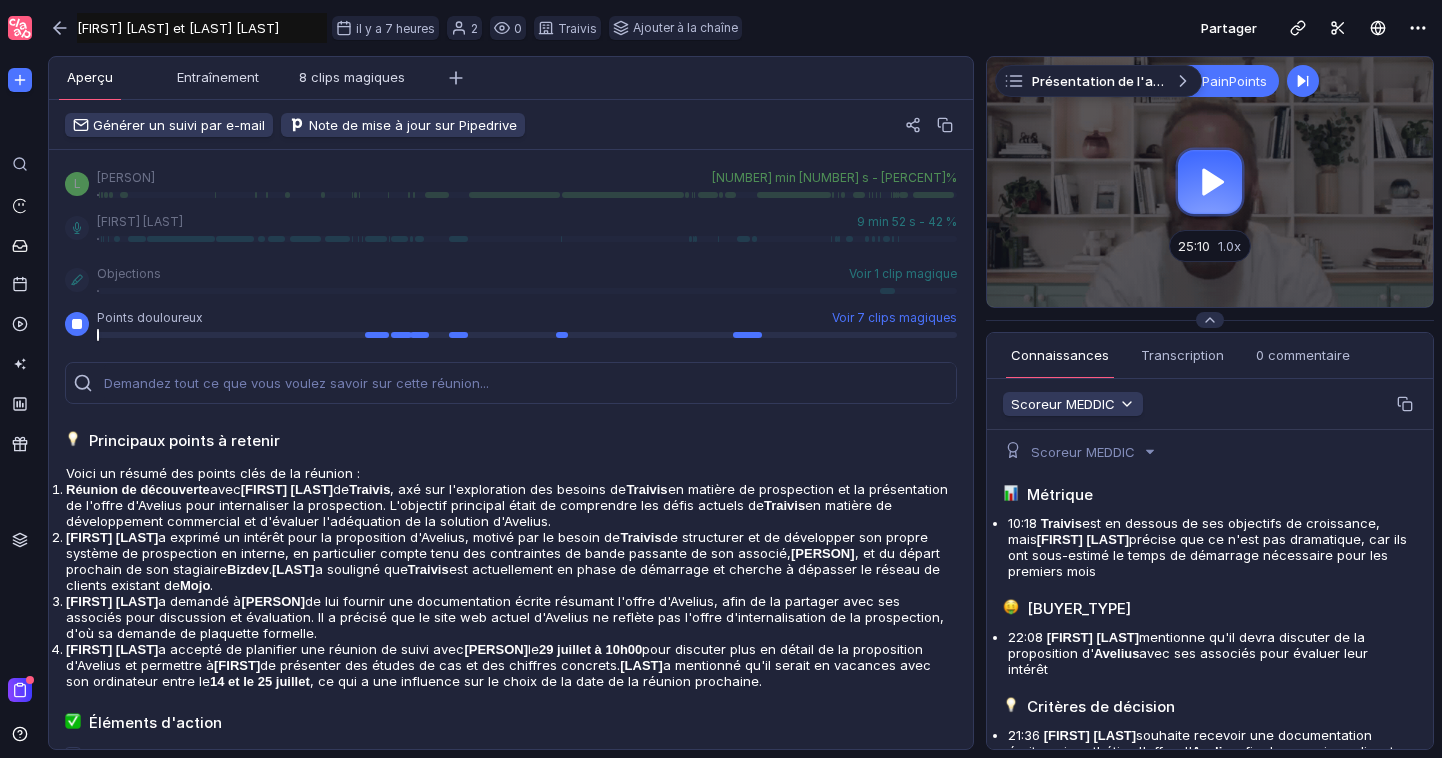 click at bounding box center [77, 324] 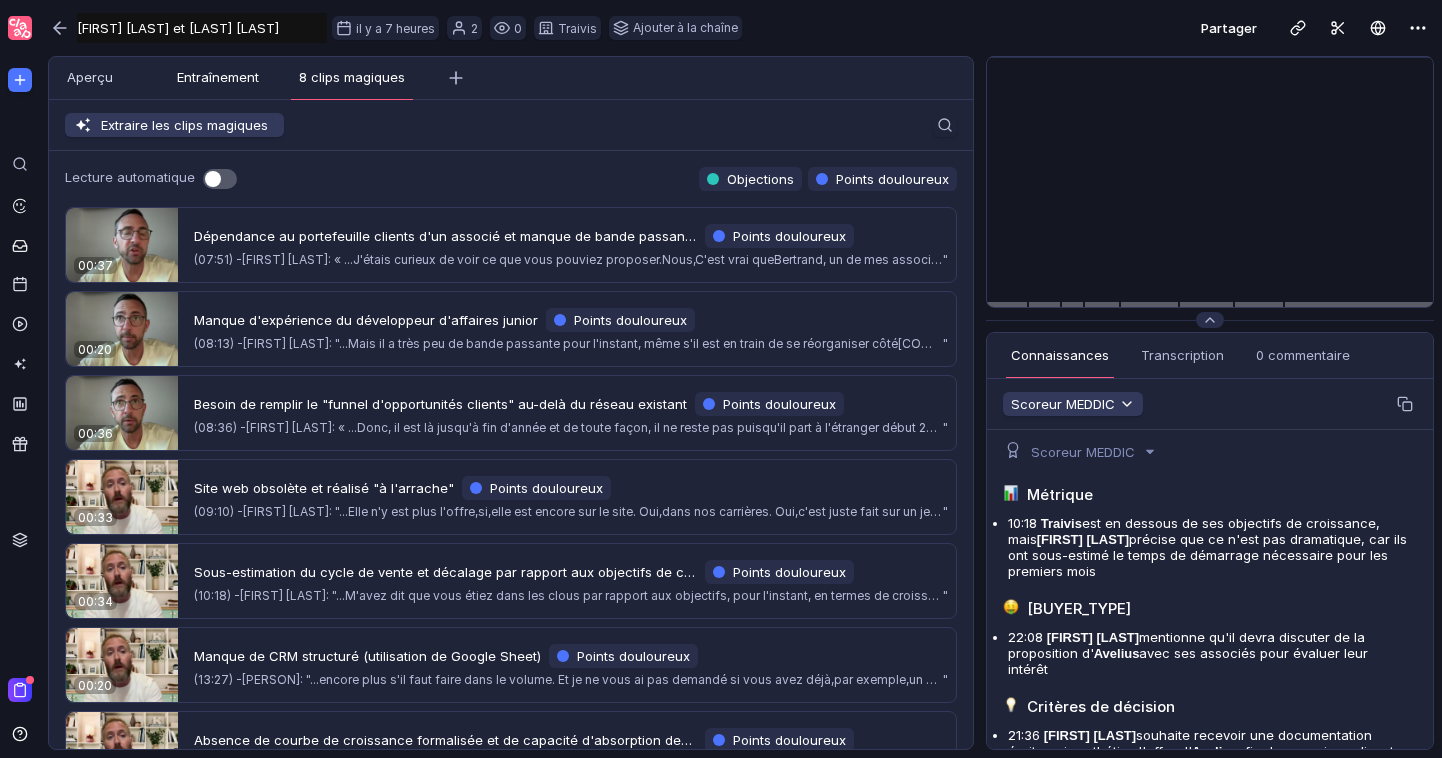 click on "Entraînement" at bounding box center (218, 77) 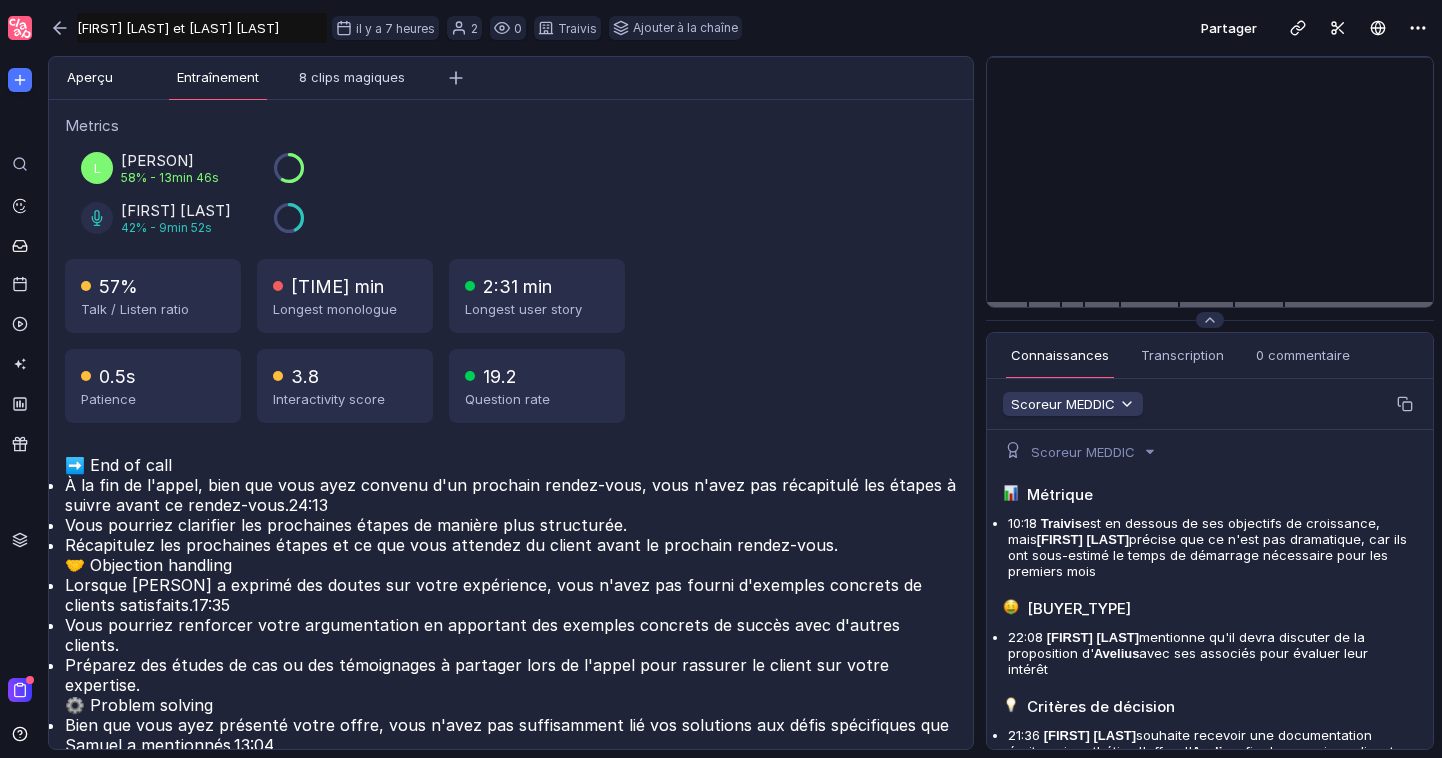 click on "Aperçu" at bounding box center (90, 77) 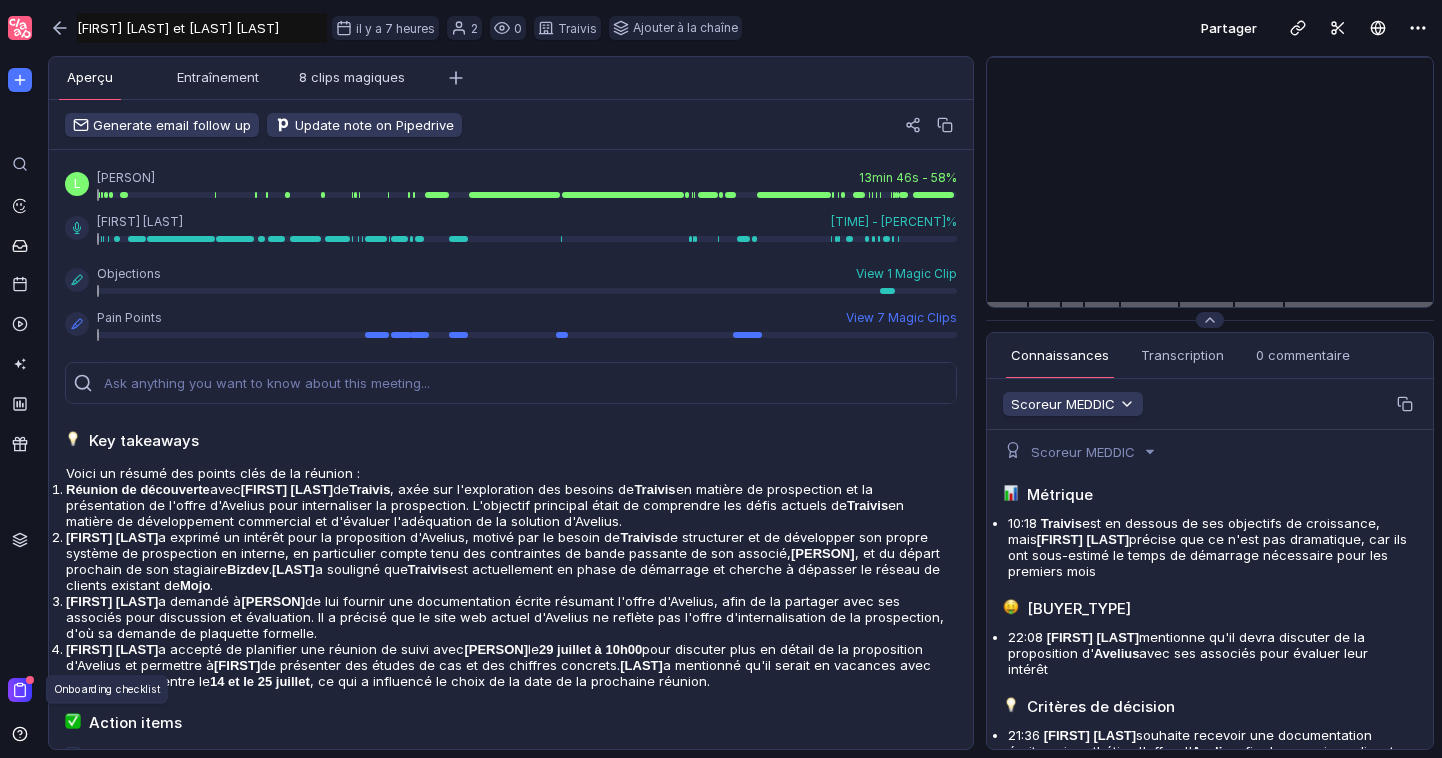 scroll, scrollTop: 267, scrollLeft: 0, axis: vertical 